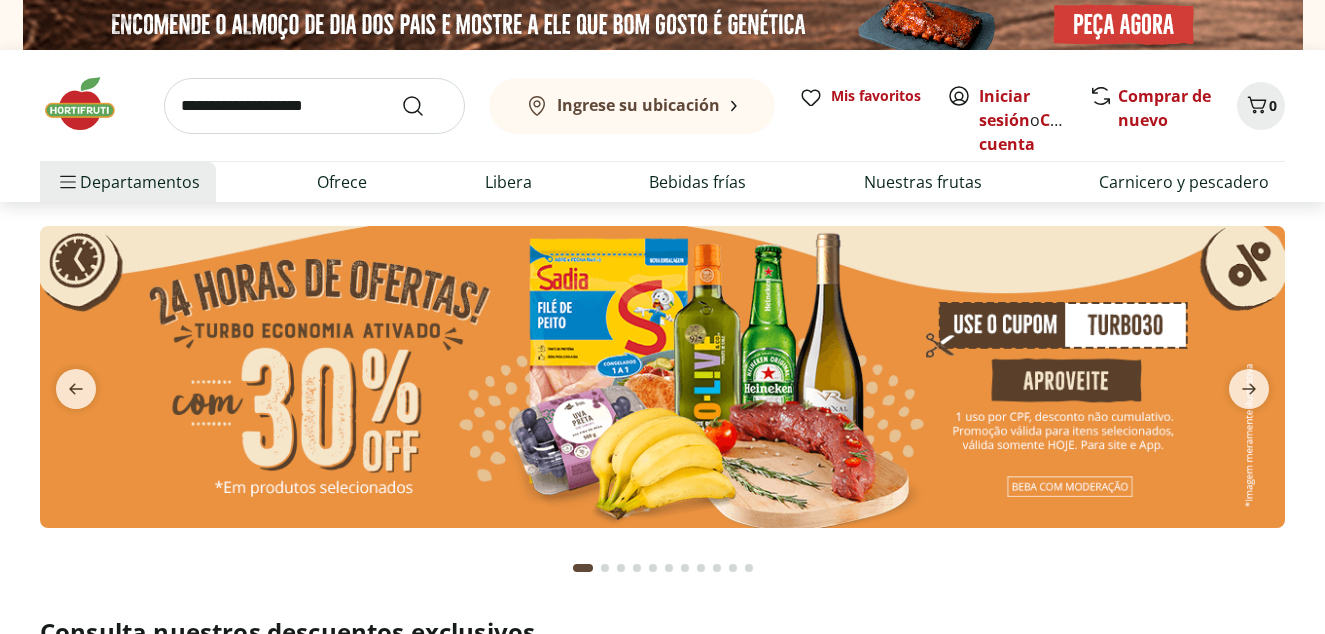 scroll, scrollTop: 0, scrollLeft: 0, axis: both 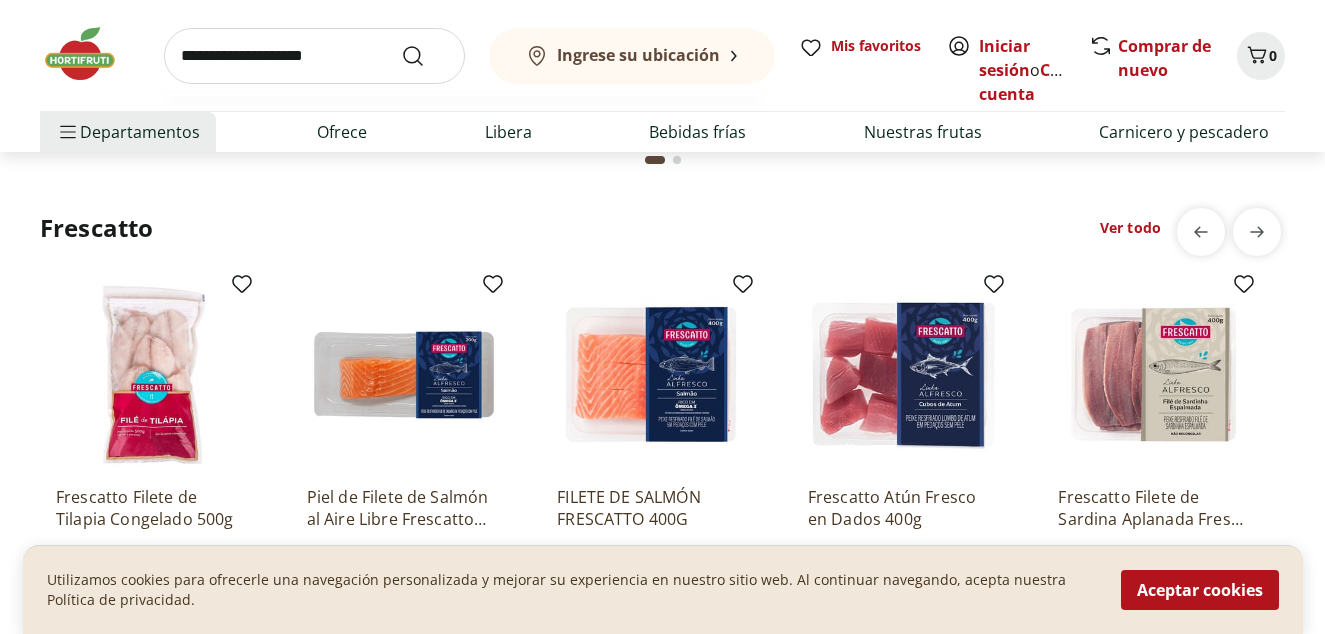 click at bounding box center [314, 56] 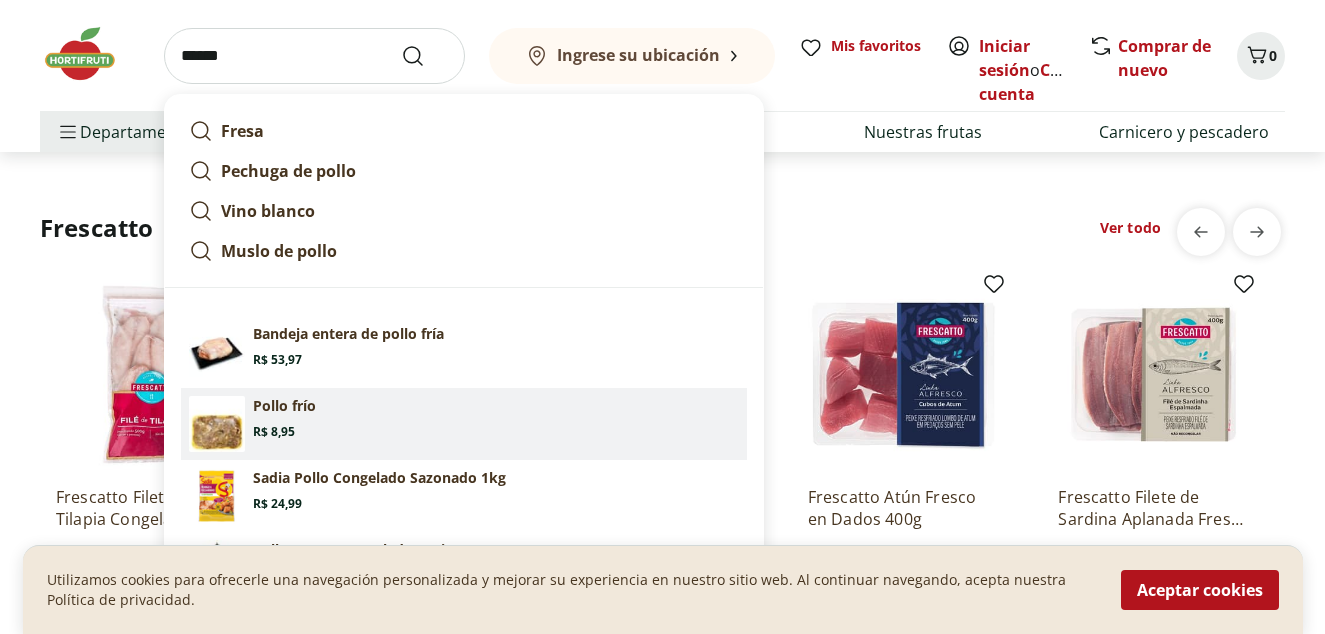 scroll, scrollTop: 5400, scrollLeft: 0, axis: vertical 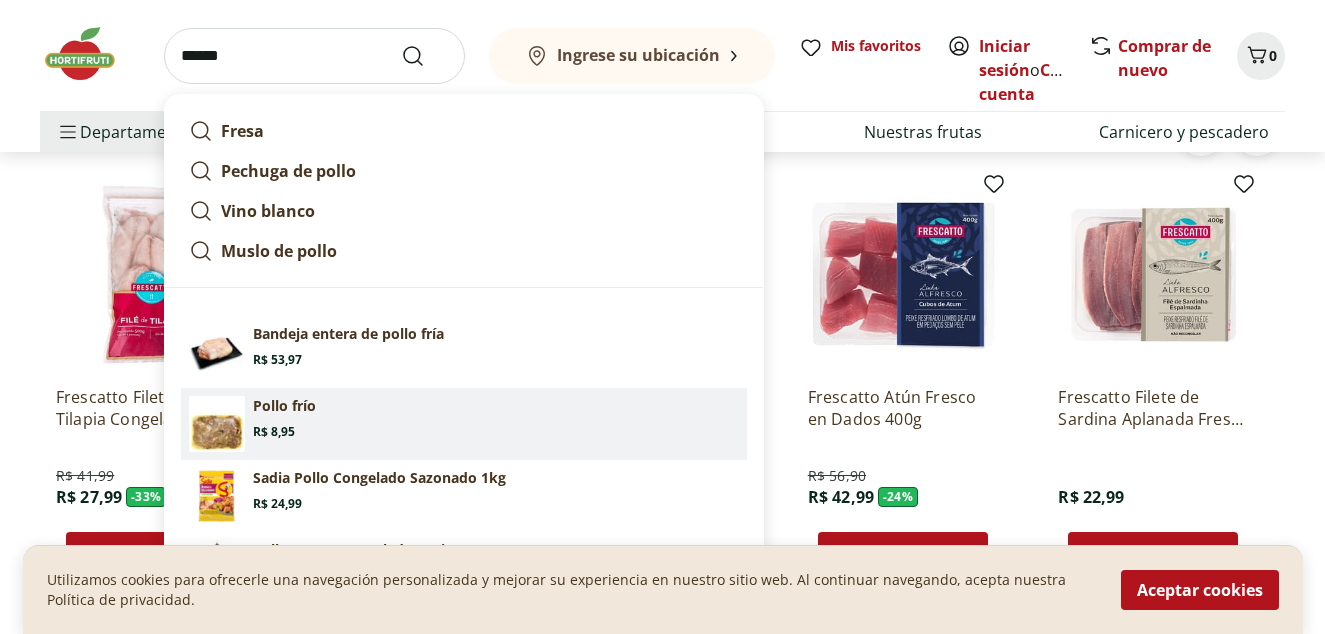 click on "Pollo frío Precio: R$ 8,95" at bounding box center [496, 418] 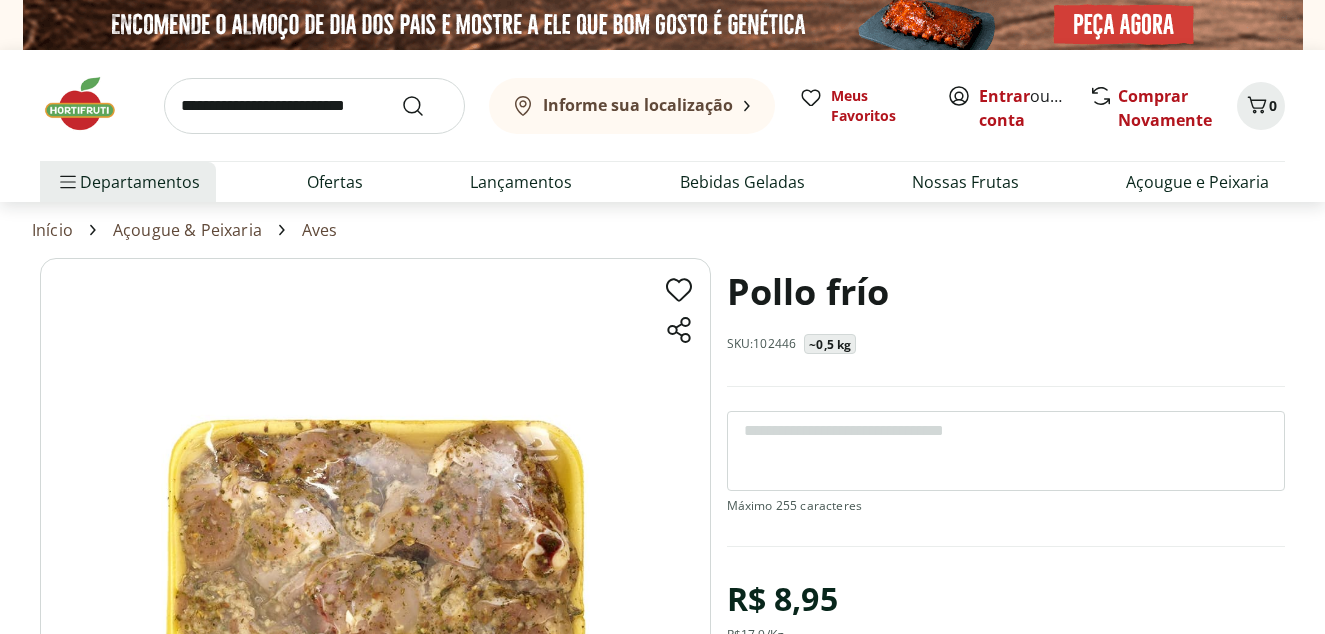 scroll, scrollTop: 0, scrollLeft: 0, axis: both 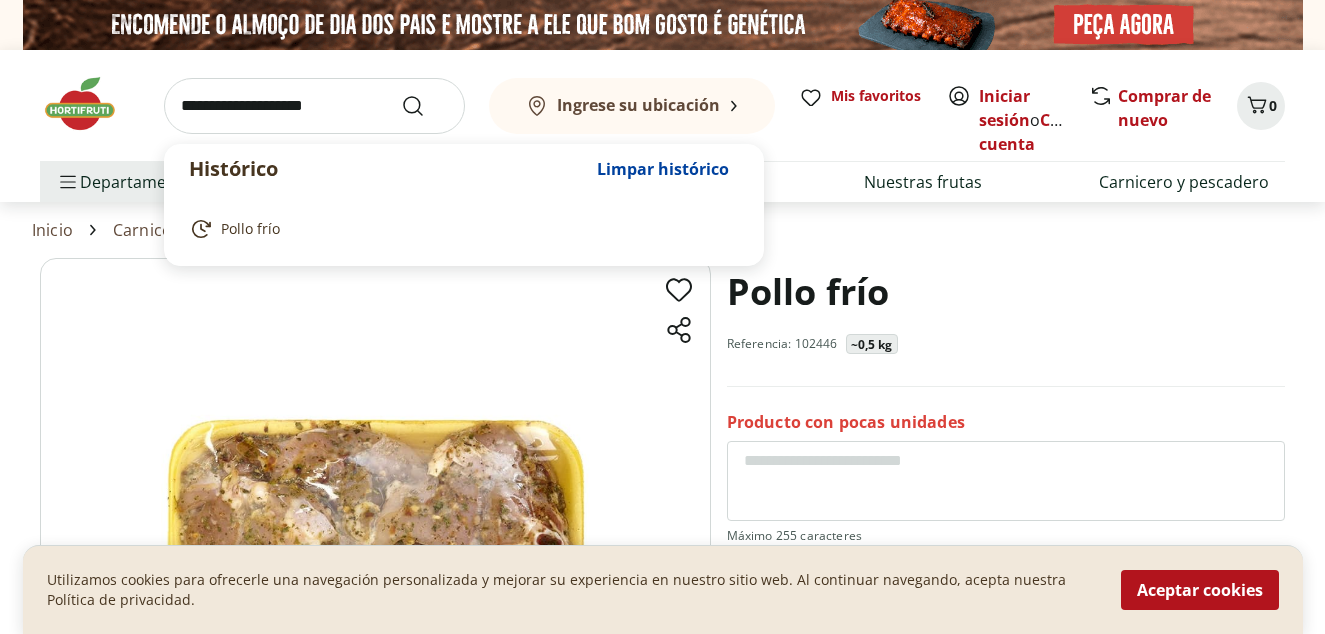 click at bounding box center [314, 106] 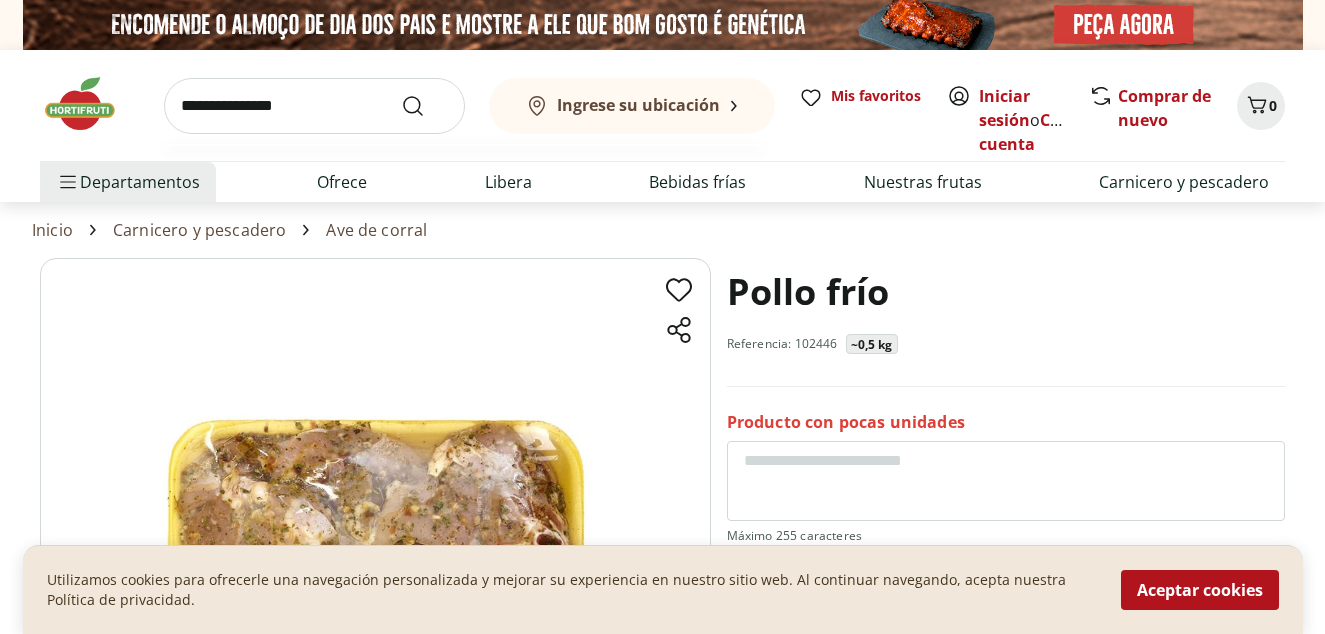 type on "**********" 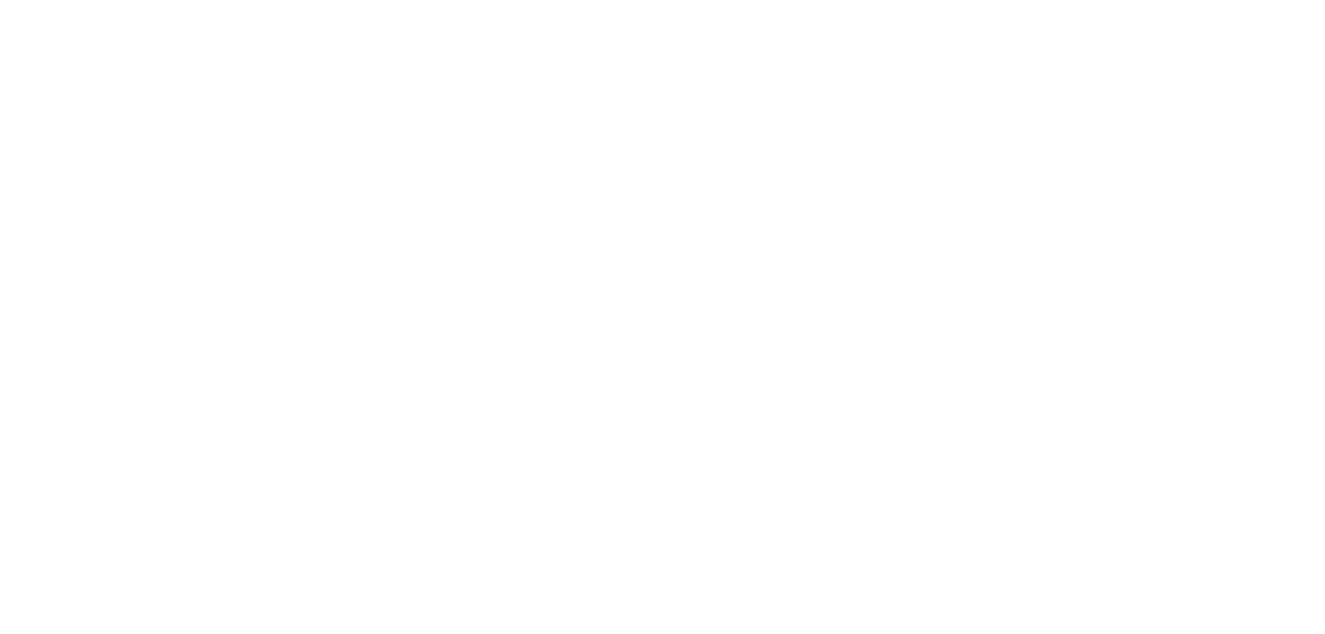 select on "**********" 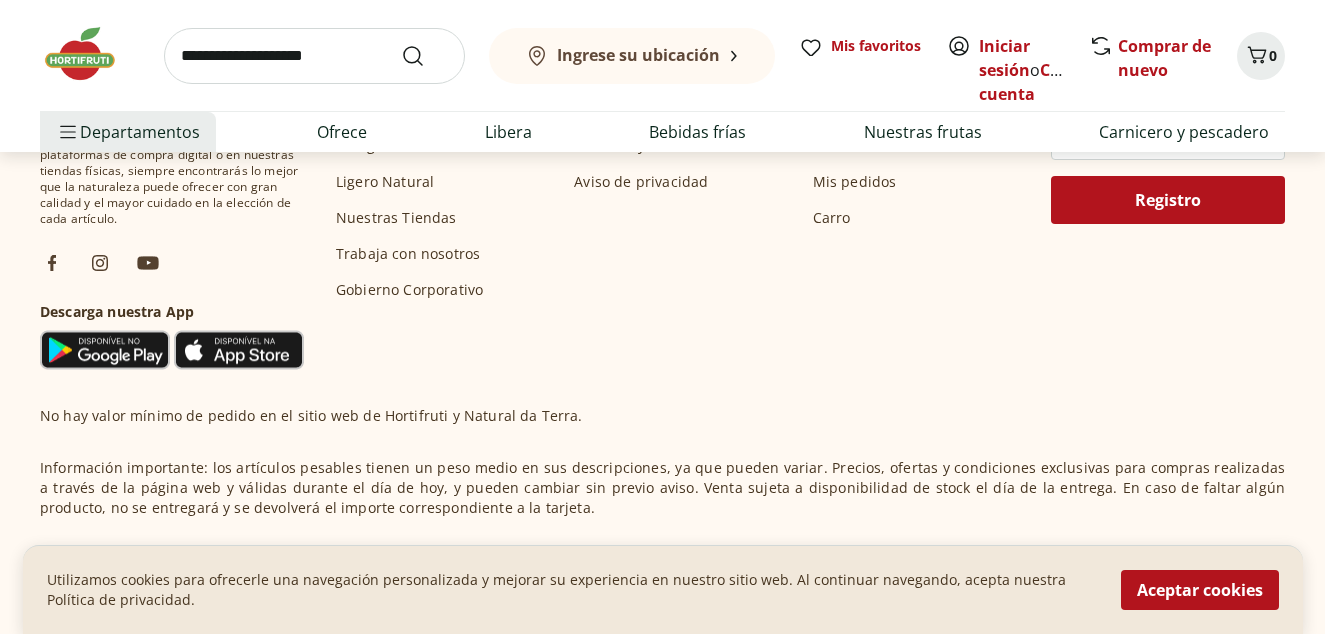 scroll, scrollTop: 1000, scrollLeft: 0, axis: vertical 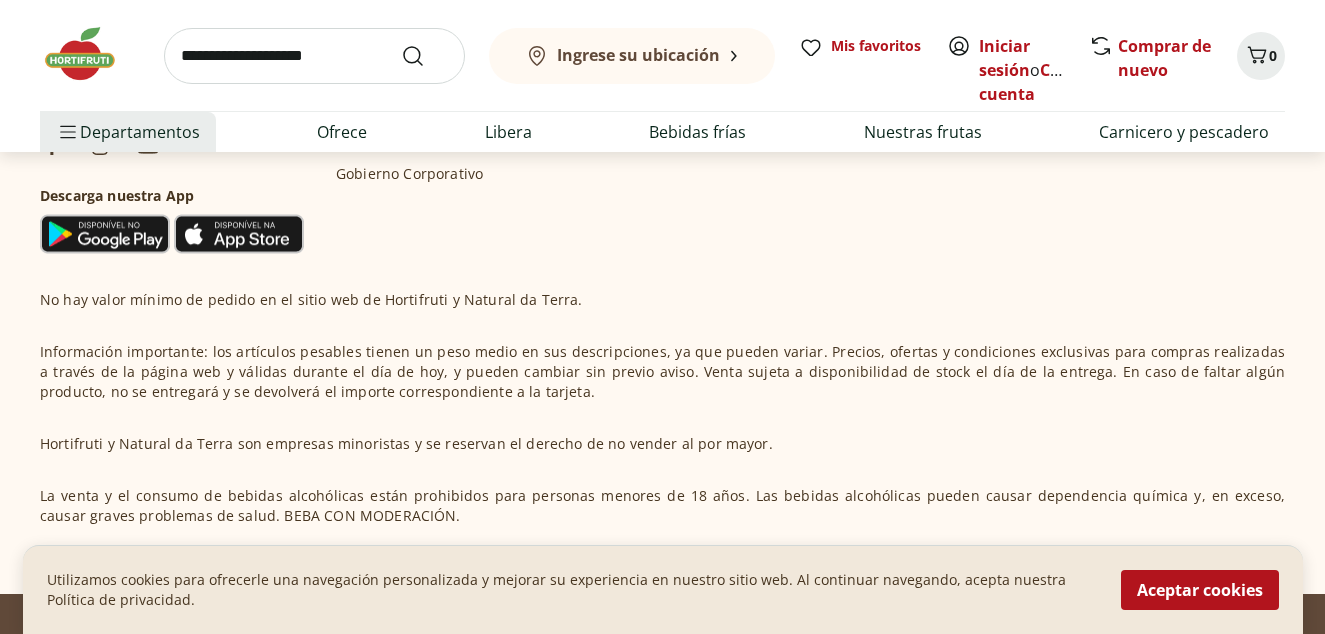 click at bounding box center [314, 56] 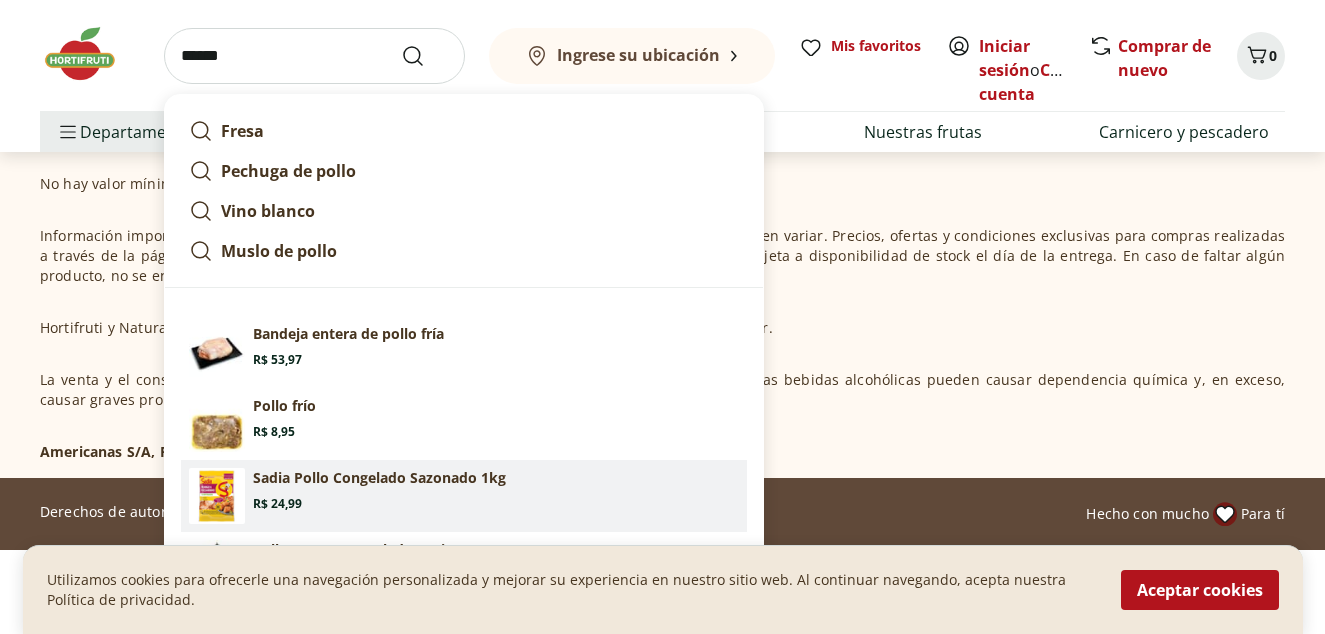scroll, scrollTop: 1121, scrollLeft: 0, axis: vertical 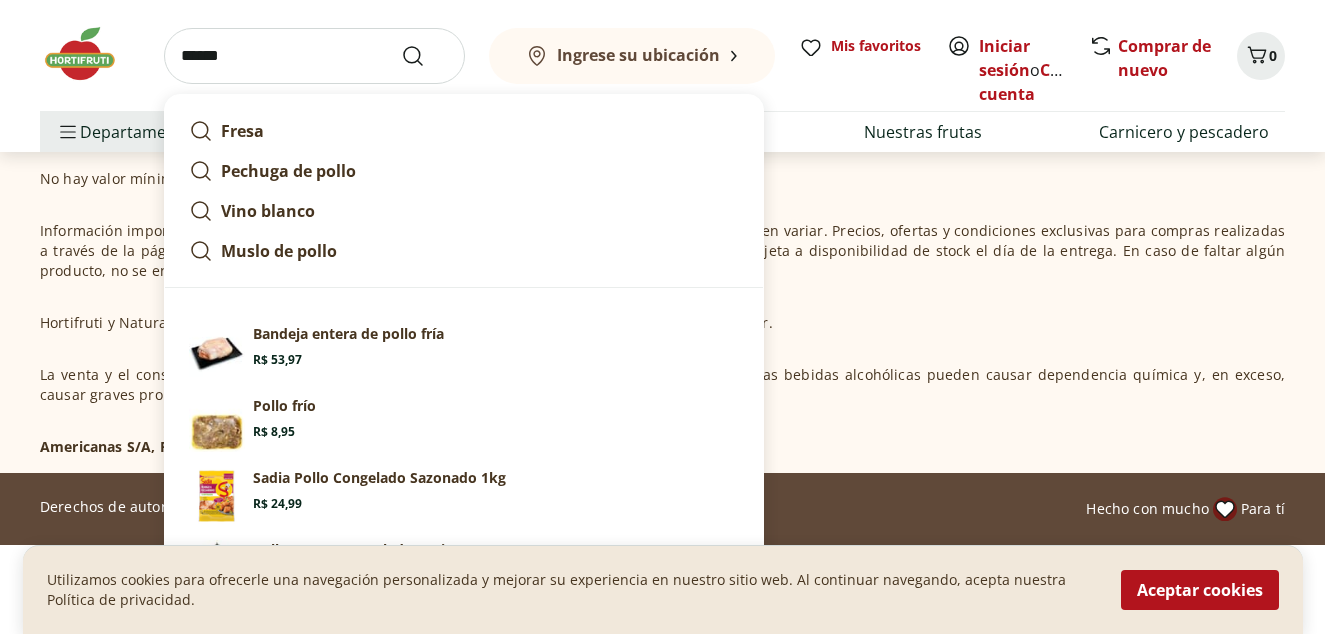 type on "******" 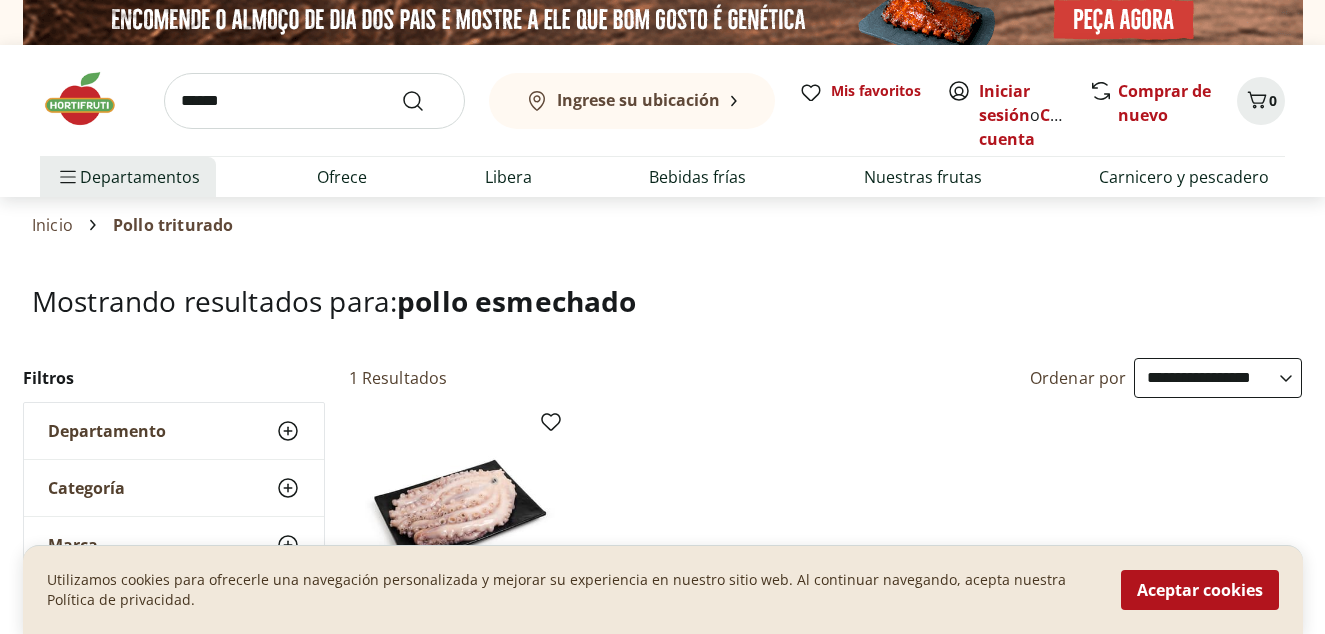 scroll, scrollTop: 0, scrollLeft: 0, axis: both 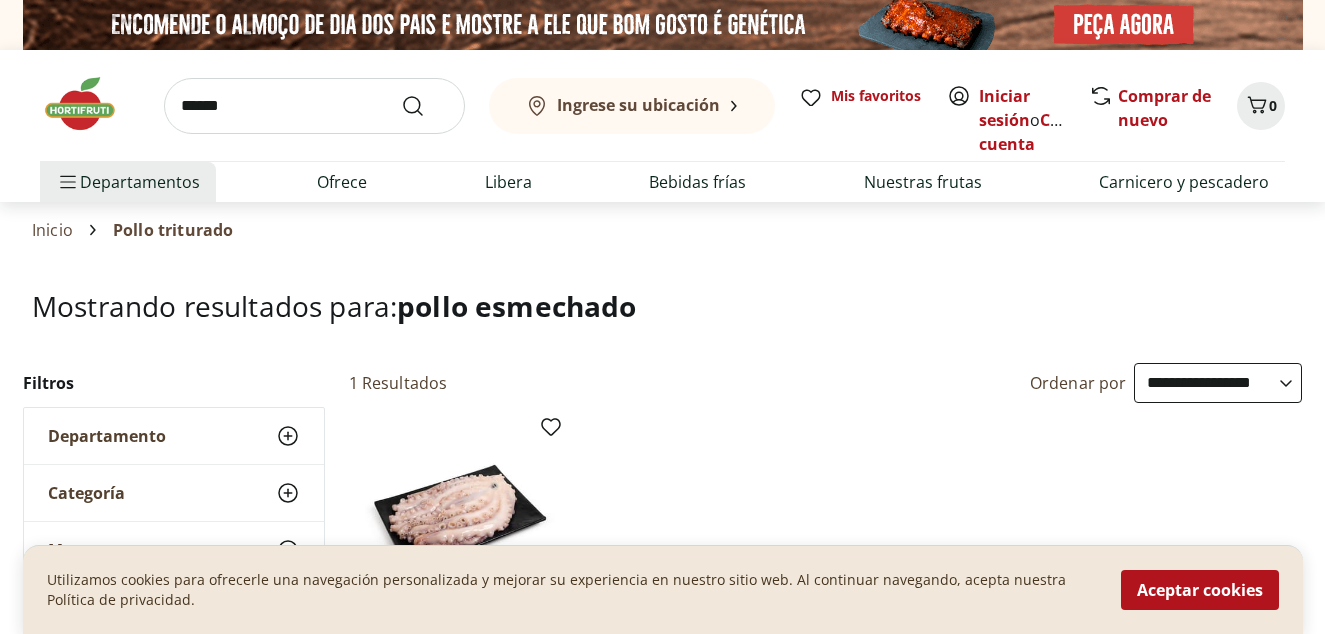 click on "Inicio" at bounding box center [52, 230] 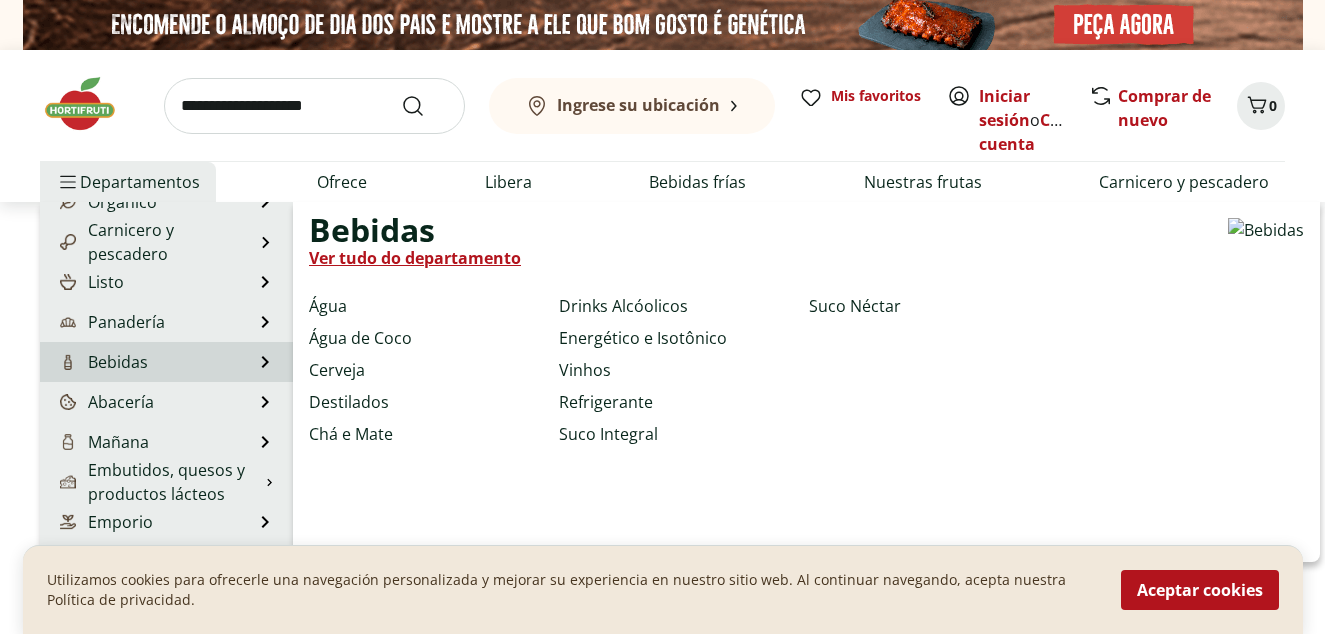 scroll, scrollTop: 200, scrollLeft: 0, axis: vertical 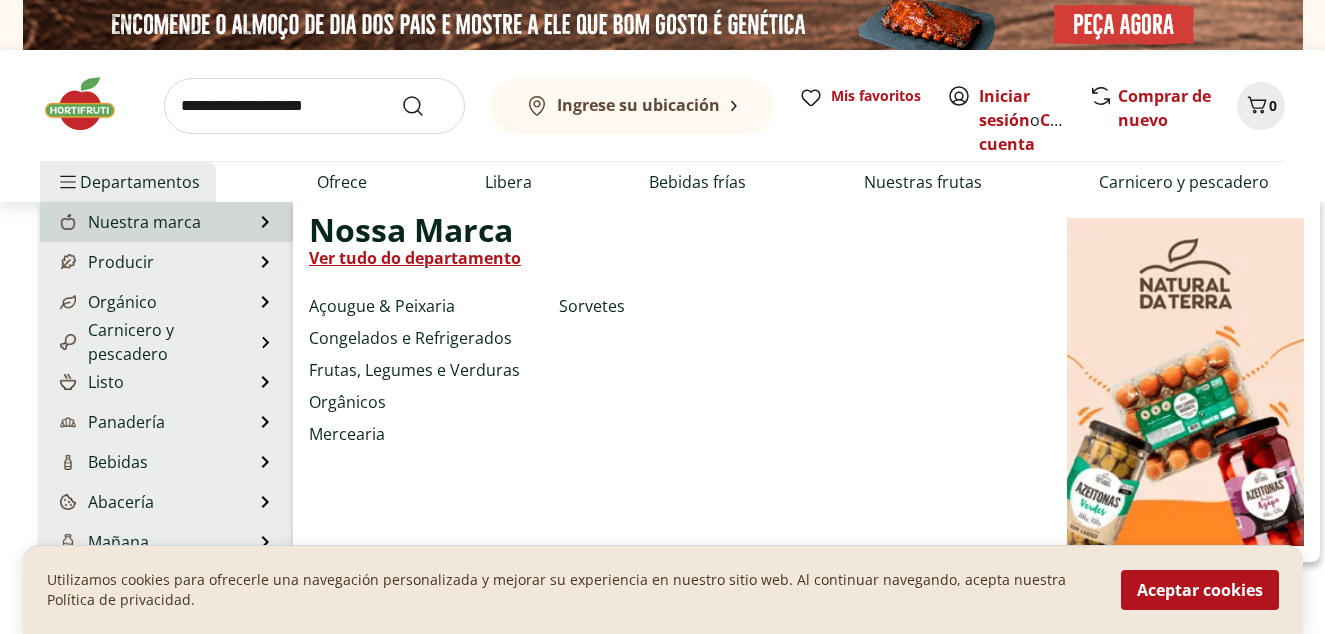 click on "Nuestra marca" at bounding box center (144, 222) 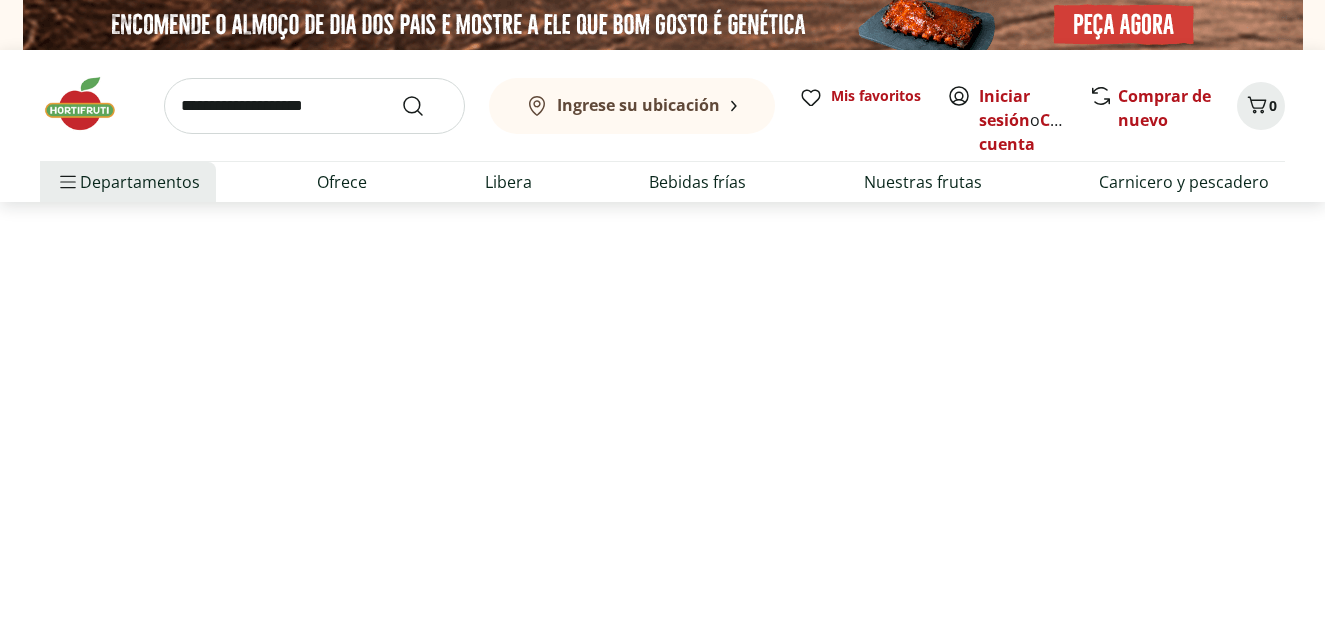select on "**********" 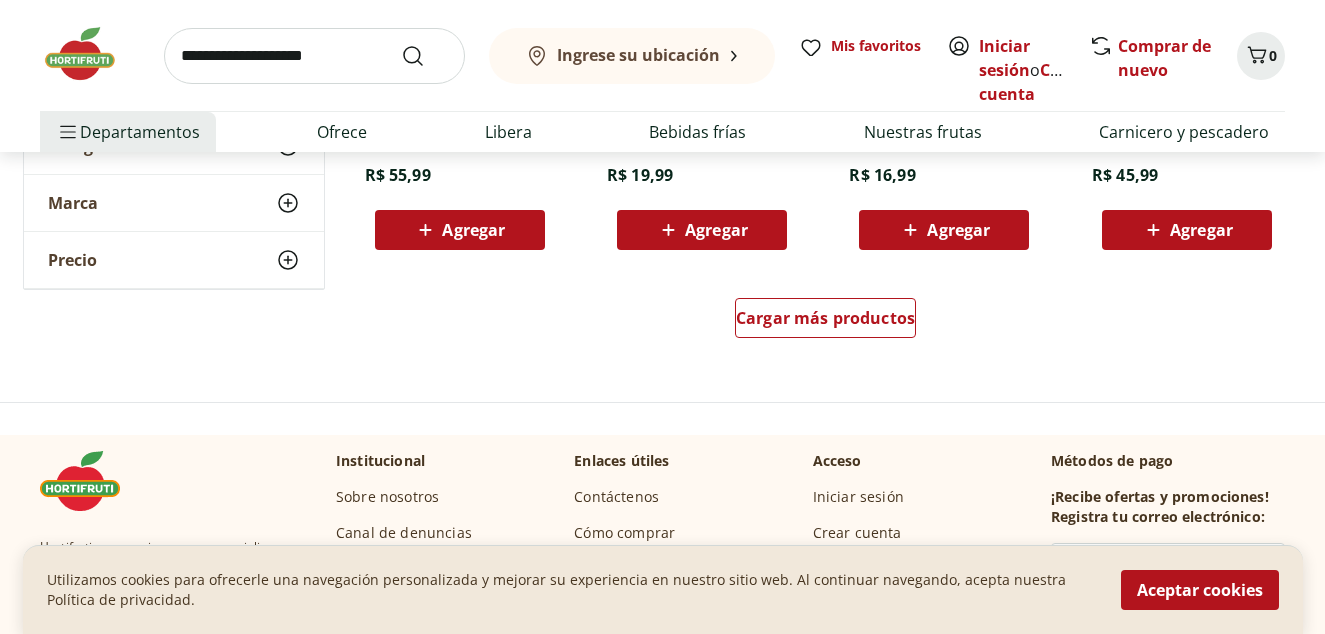 scroll, scrollTop: 1400, scrollLeft: 0, axis: vertical 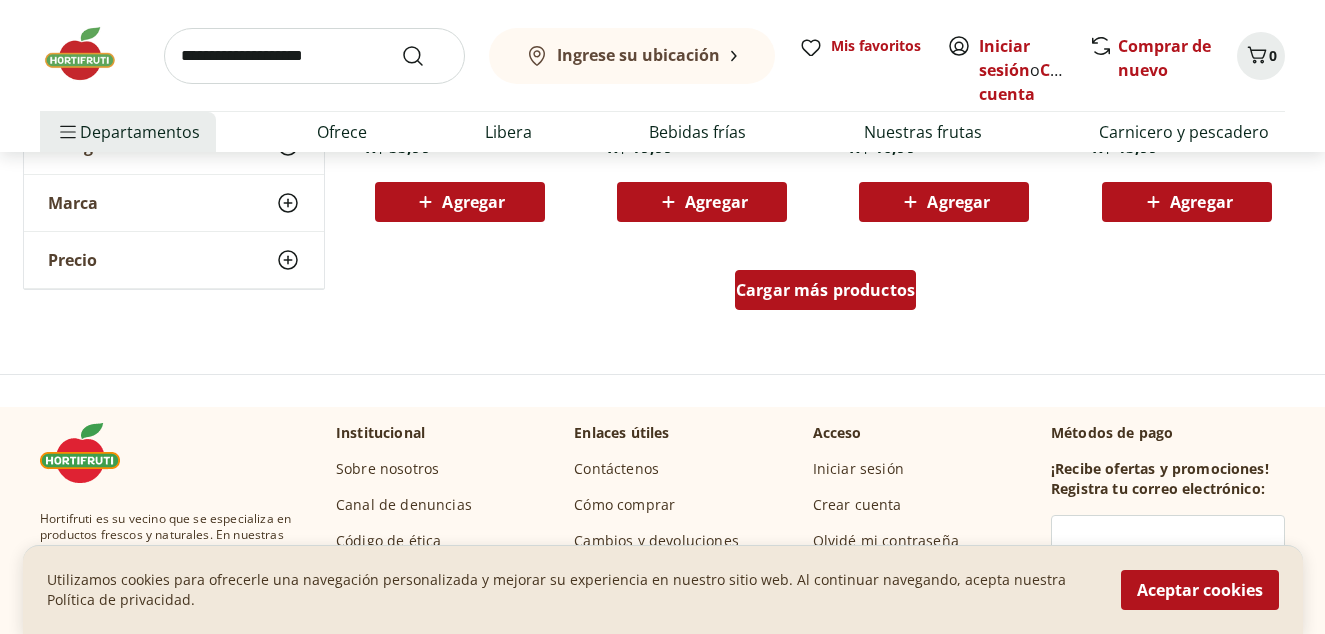 click on "Cargar más productos" at bounding box center [825, 294] 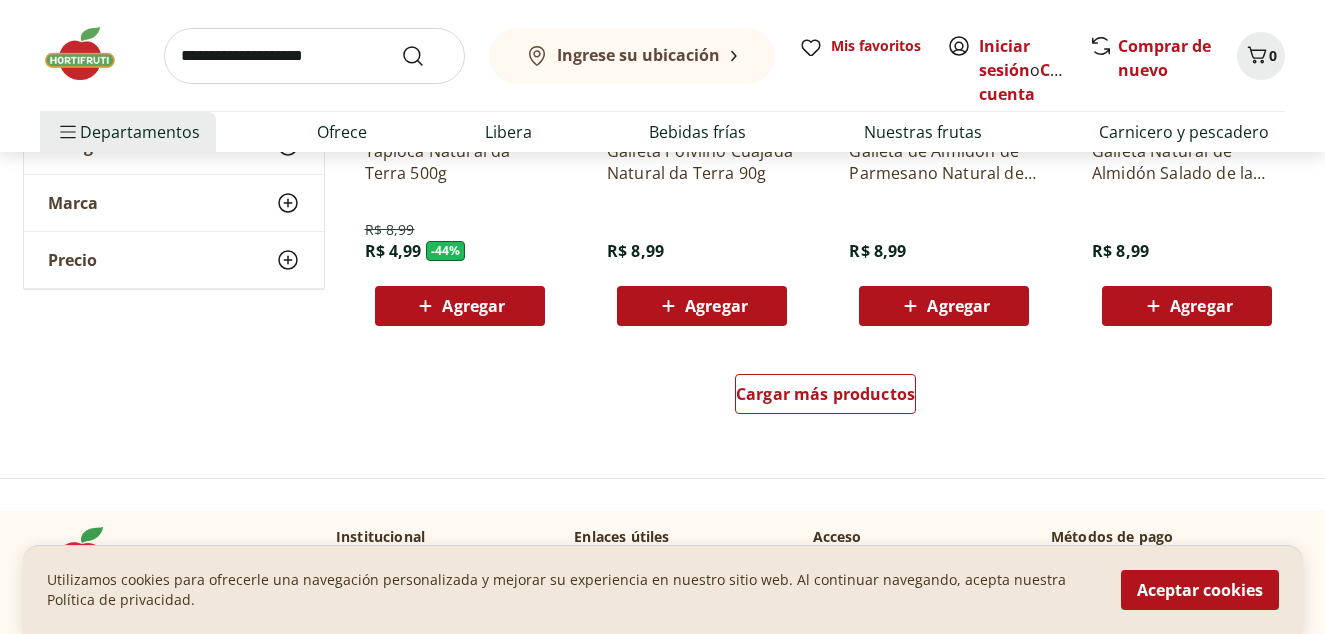 scroll, scrollTop: 2700, scrollLeft: 0, axis: vertical 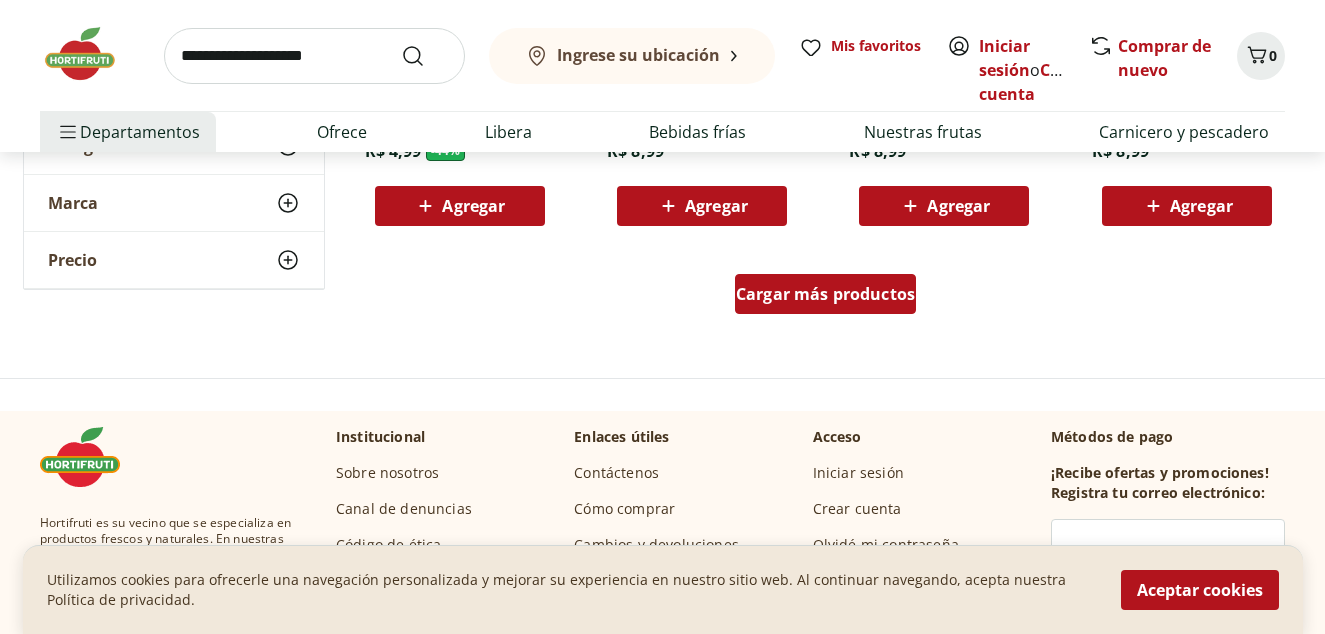 click on "Cargar más productos" at bounding box center (825, 294) 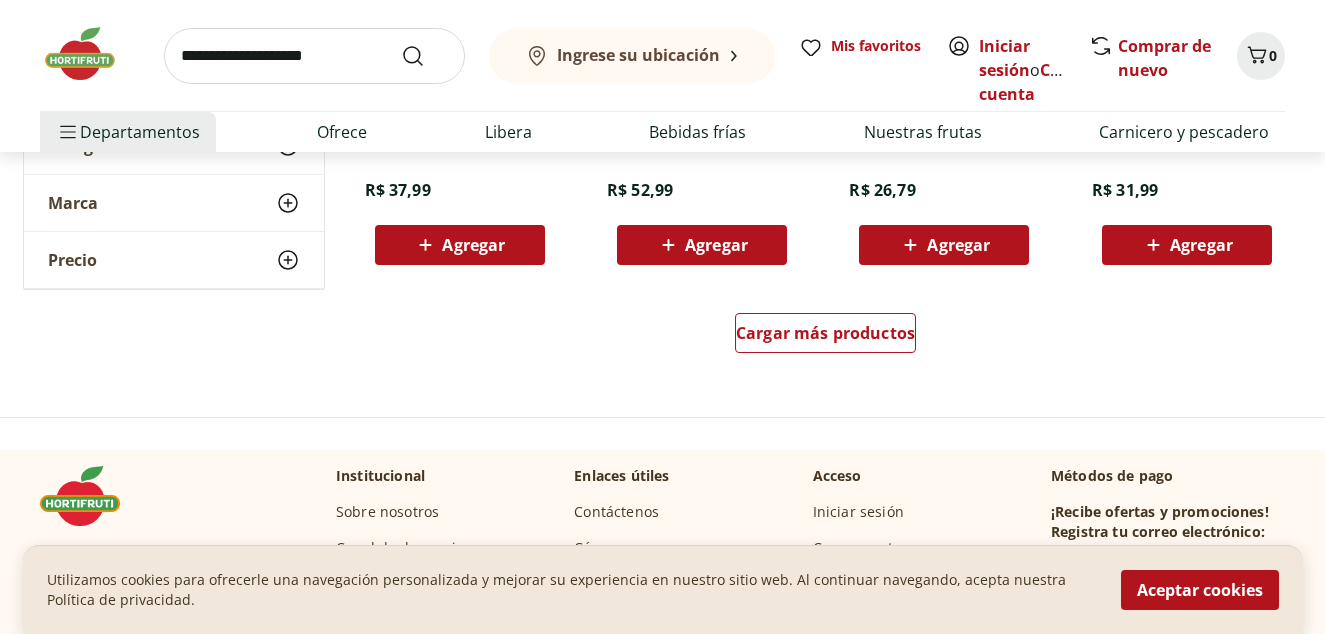 scroll, scrollTop: 4000, scrollLeft: 0, axis: vertical 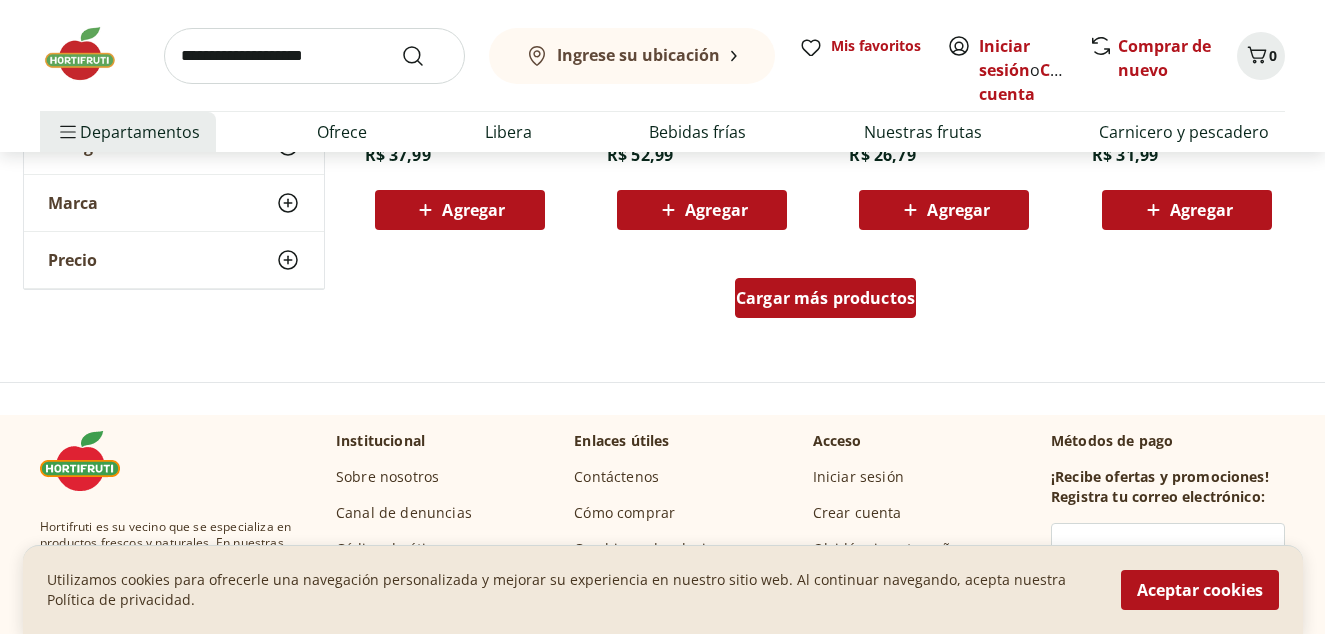 click on "Cargar más productos" at bounding box center [825, 298] 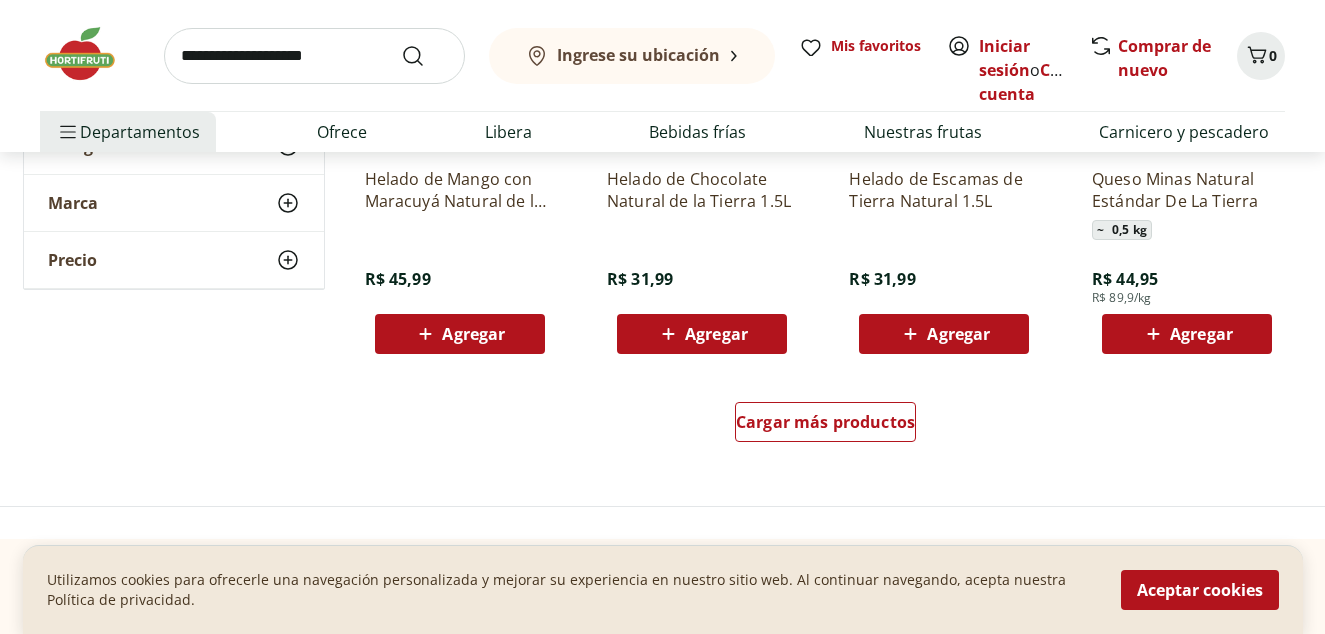 scroll, scrollTop: 5300, scrollLeft: 0, axis: vertical 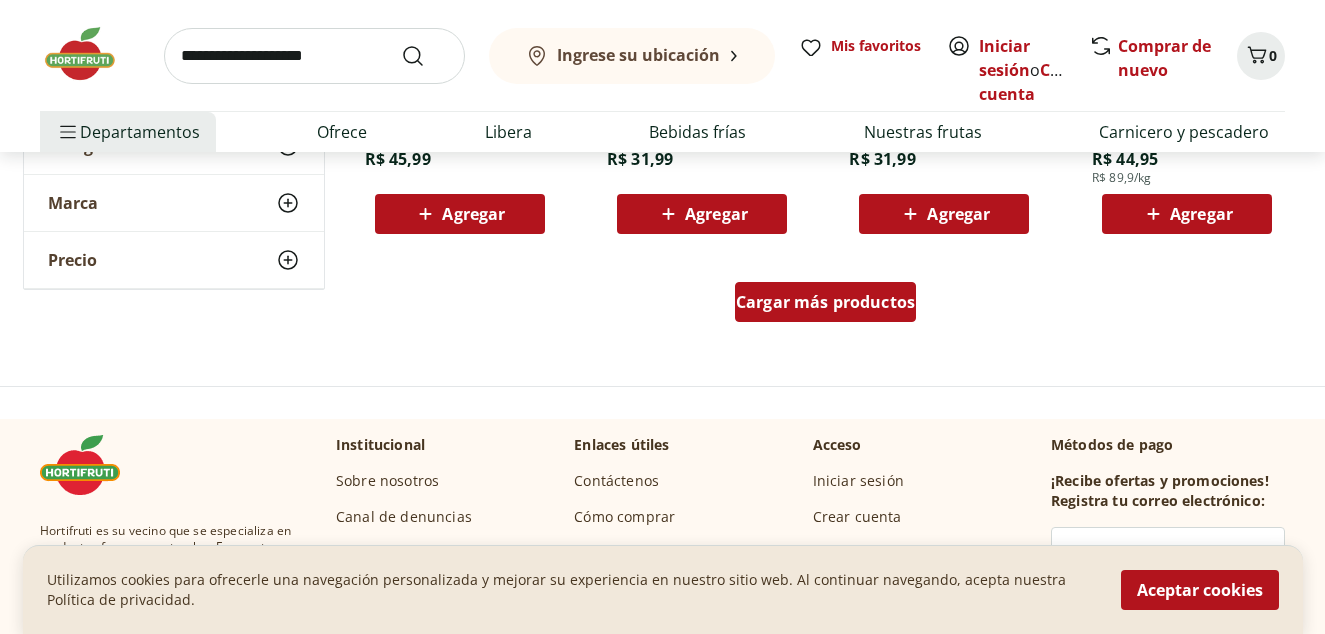 click on "Cargar más productos" at bounding box center (825, 302) 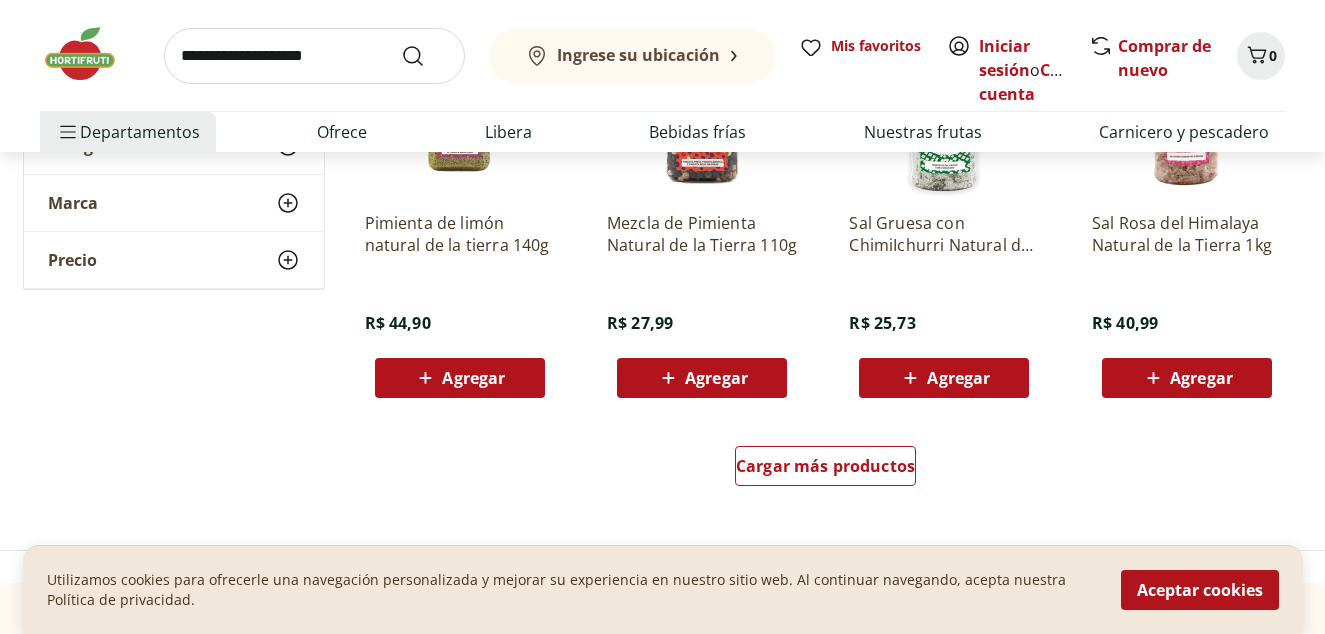 scroll, scrollTop: 6500, scrollLeft: 0, axis: vertical 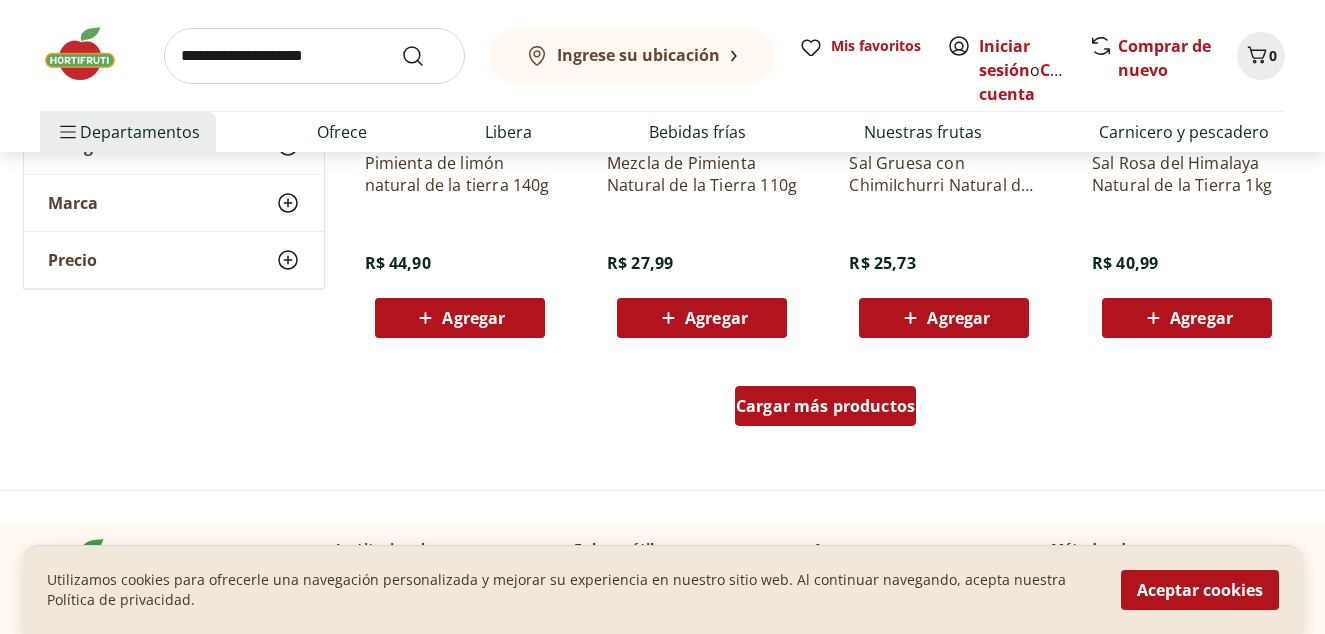 click on "Cargar más productos" at bounding box center [825, 406] 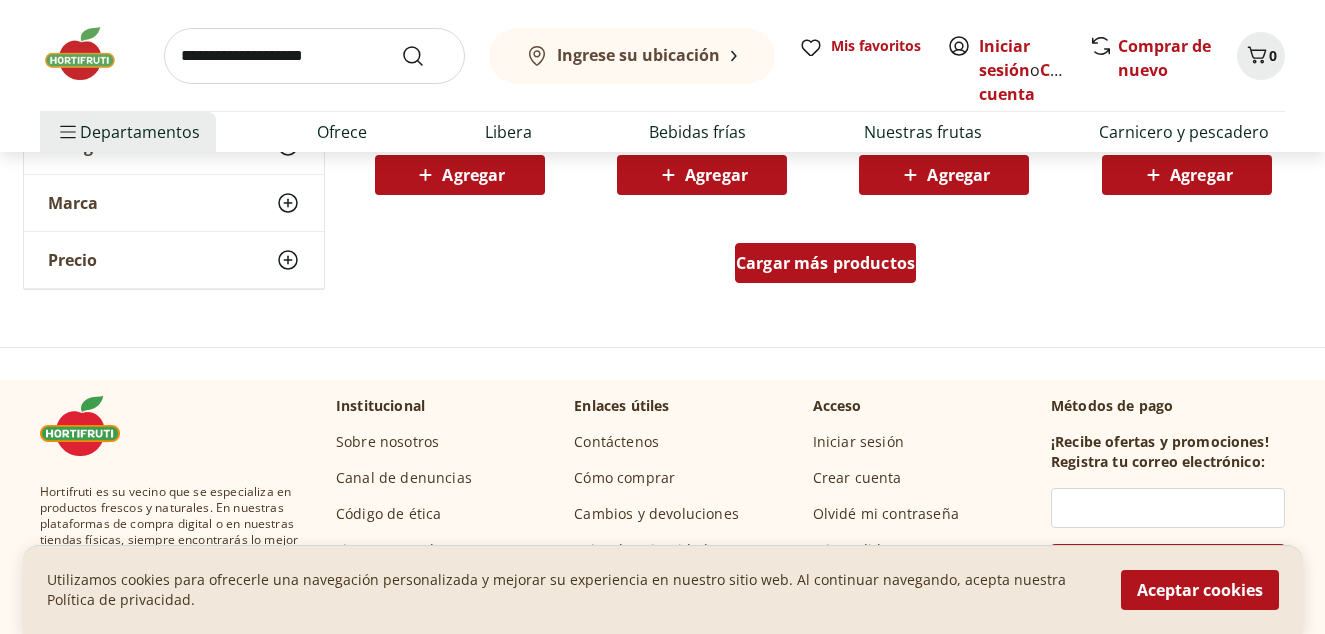 scroll, scrollTop: 8000, scrollLeft: 0, axis: vertical 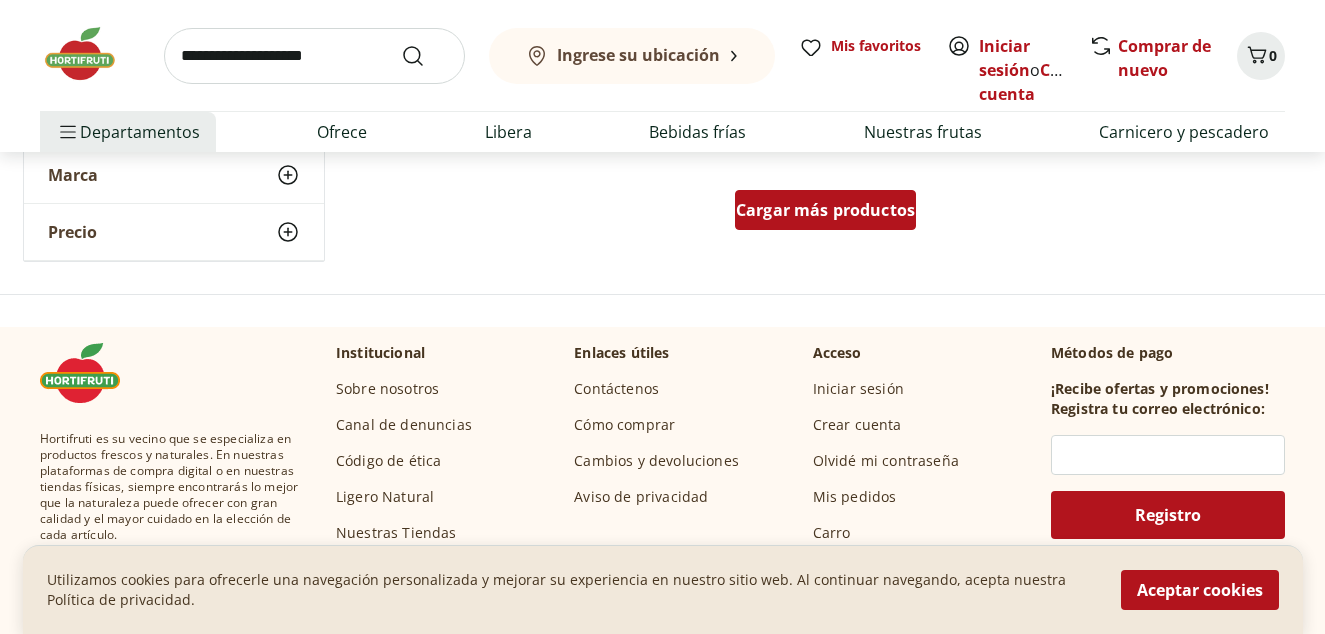 click on "Cargar más productos" at bounding box center (825, 210) 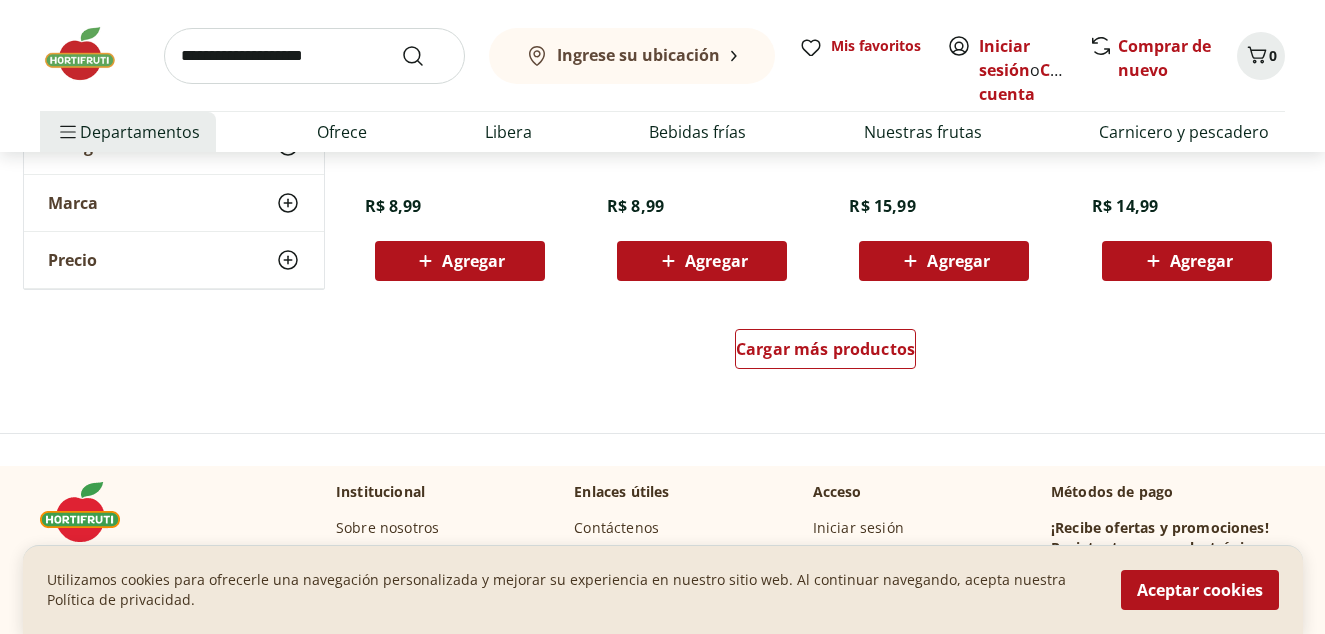 scroll, scrollTop: 9200, scrollLeft: 0, axis: vertical 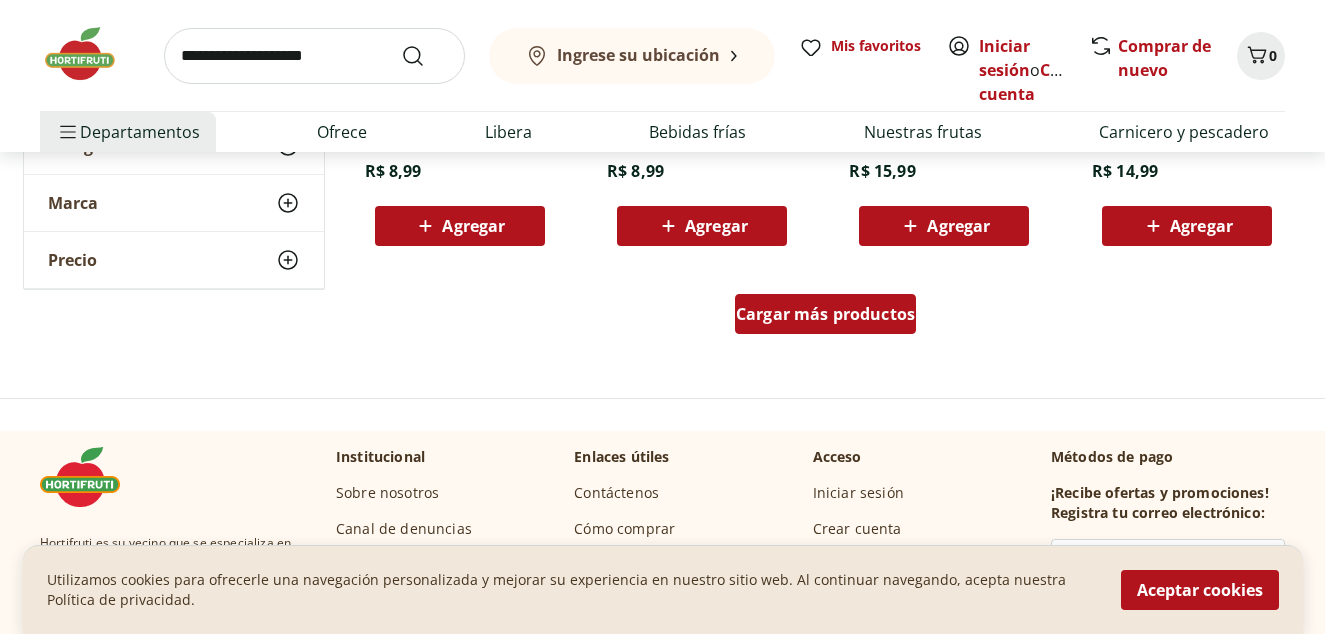 click on "Cargar más productos" at bounding box center [825, 314] 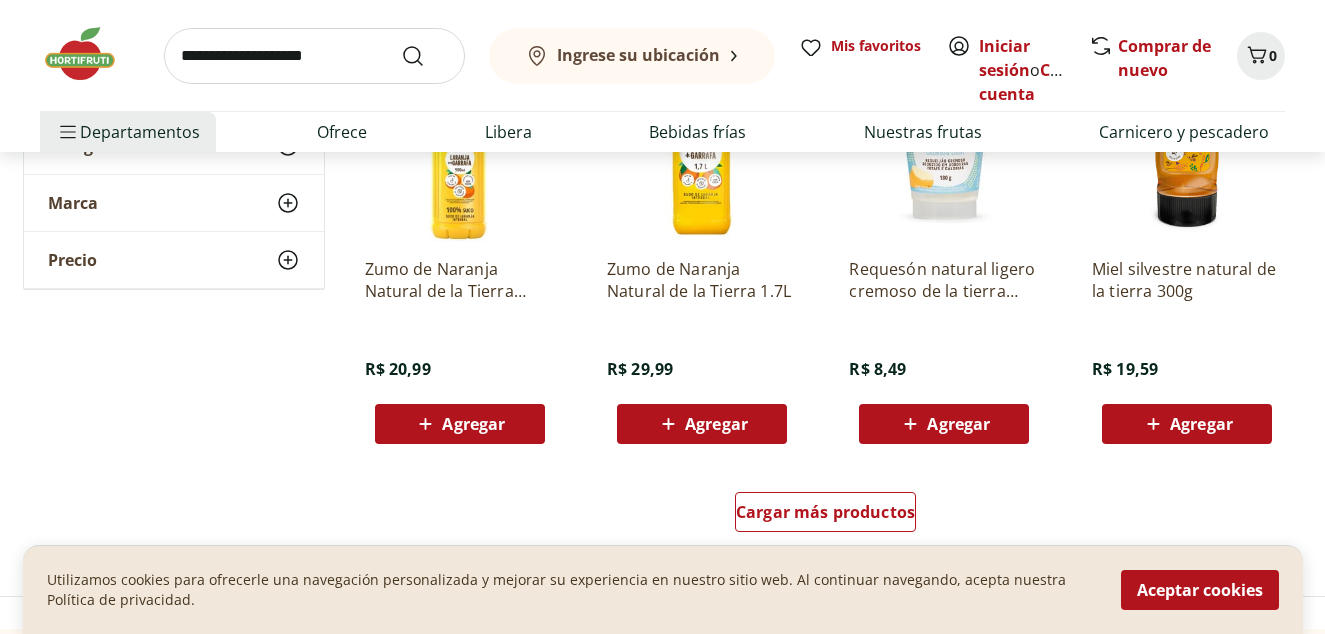scroll, scrollTop: 10400, scrollLeft: 0, axis: vertical 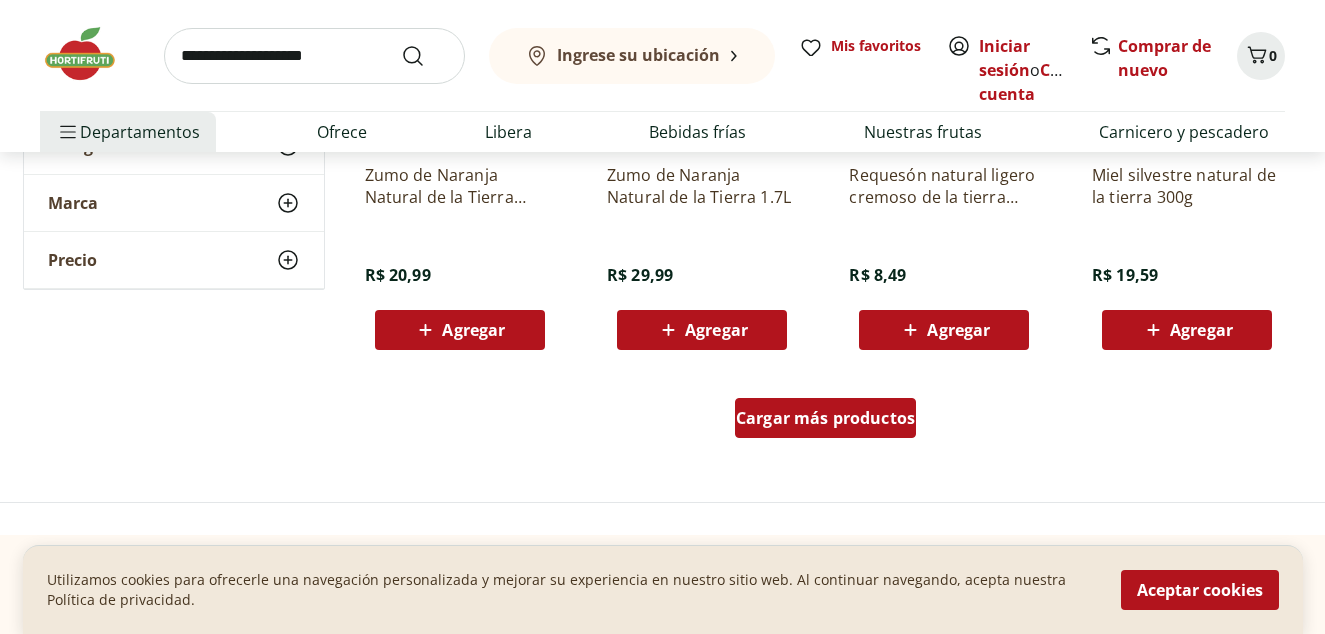 click on "Cargar más productos" at bounding box center [825, 418] 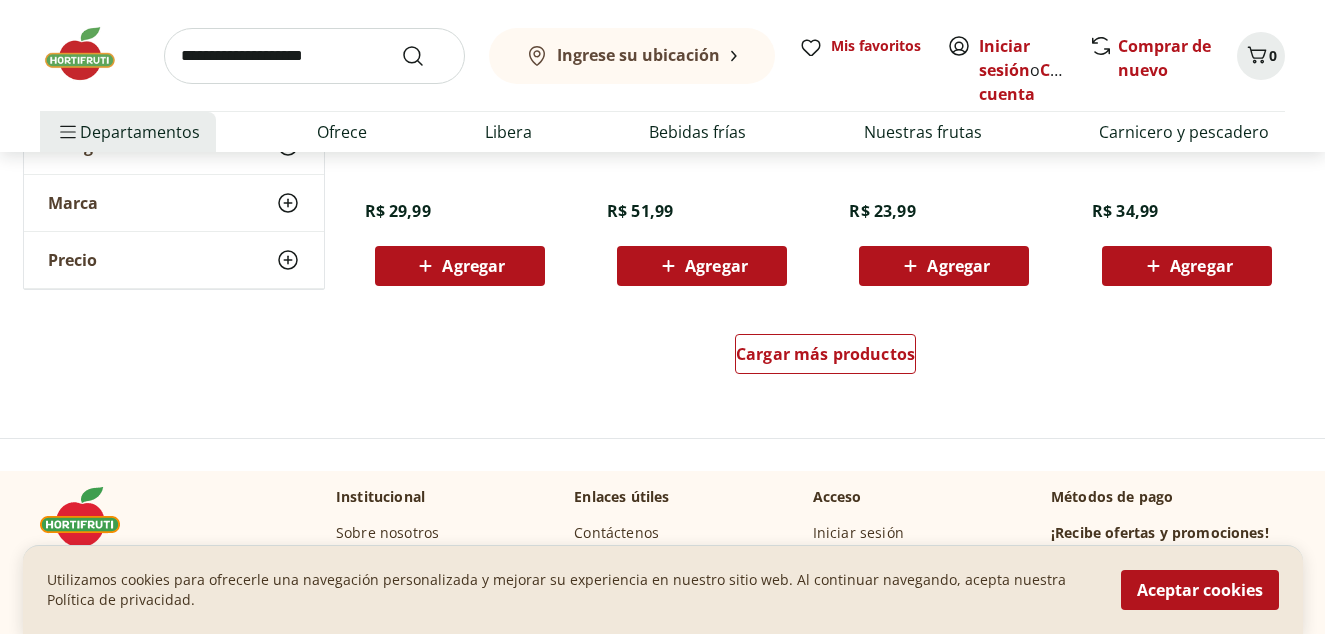 scroll, scrollTop: 11800, scrollLeft: 0, axis: vertical 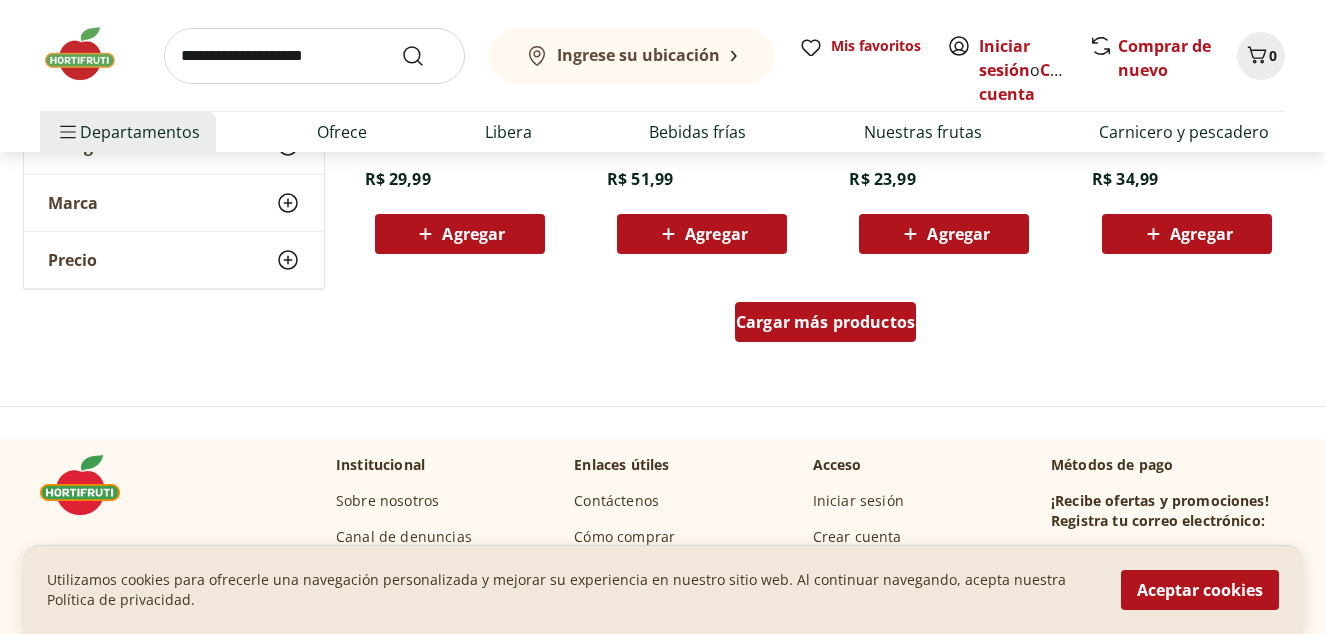 click on "Cargar más productos" at bounding box center [825, 322] 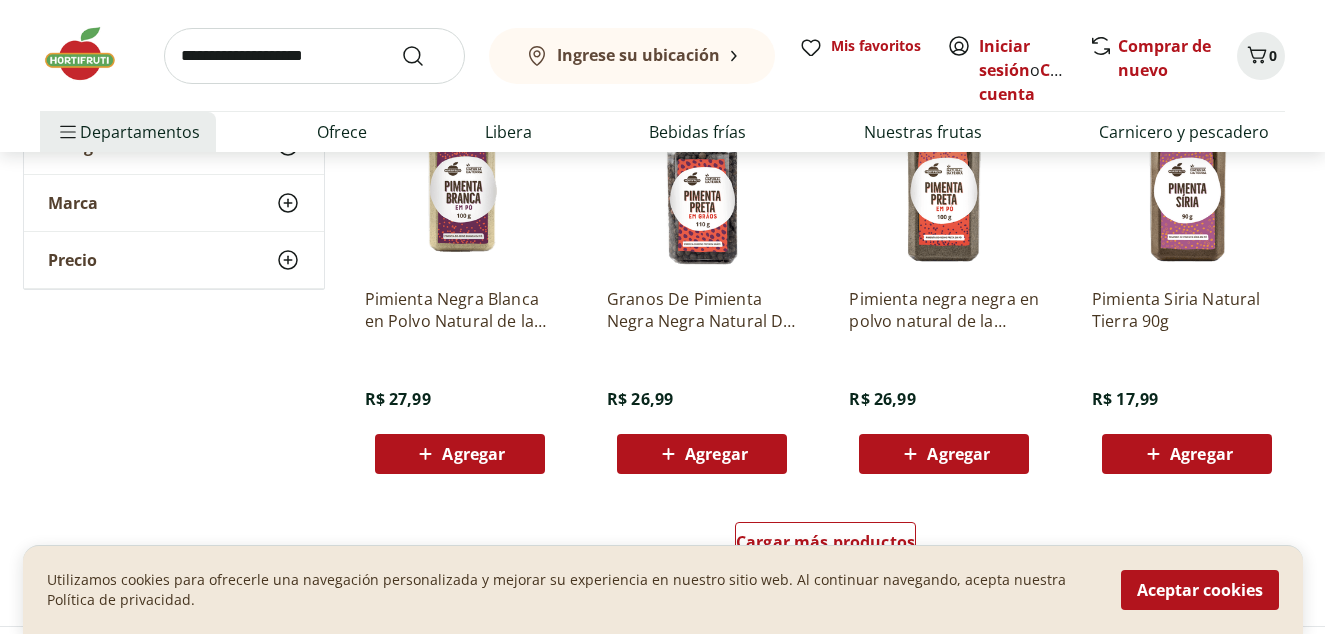 scroll, scrollTop: 12800, scrollLeft: 0, axis: vertical 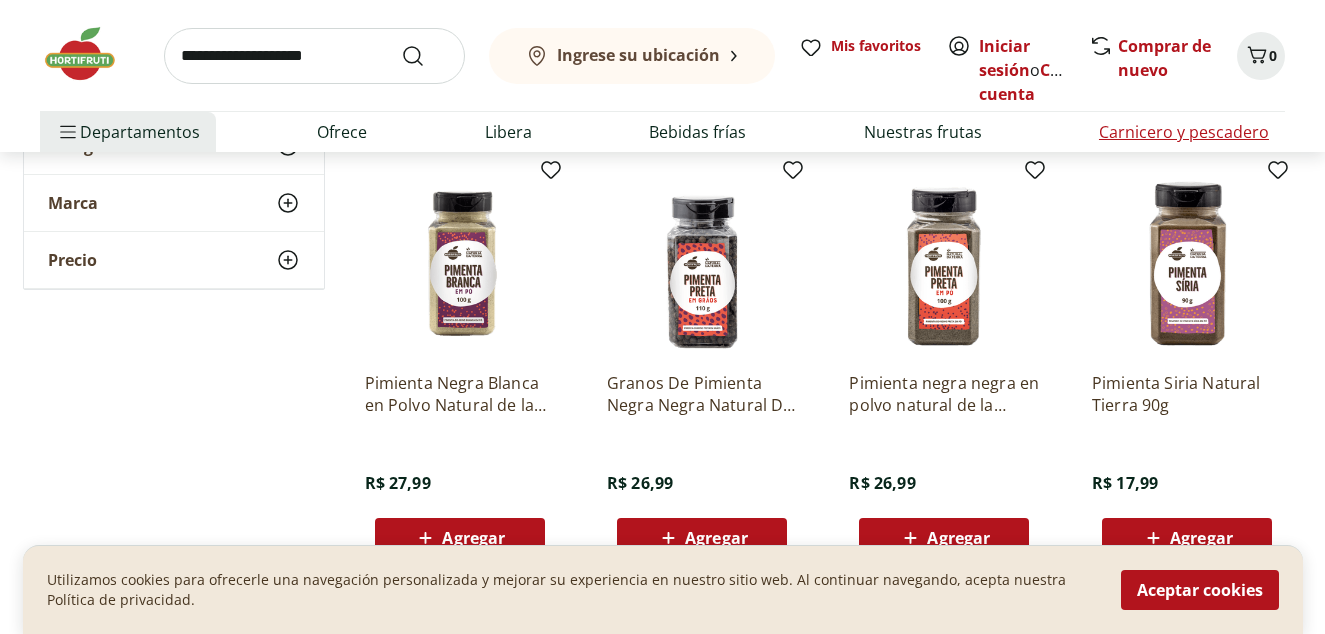 click on "Carnicero y pescadero" at bounding box center [1184, 132] 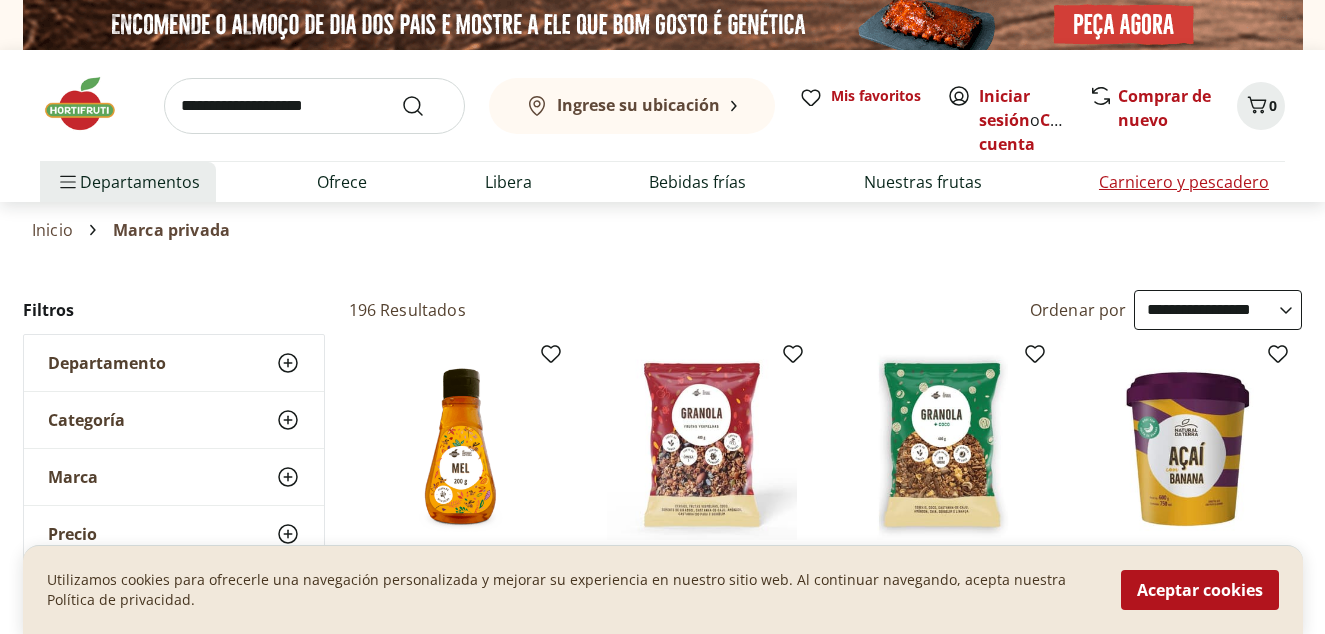 select on "**********" 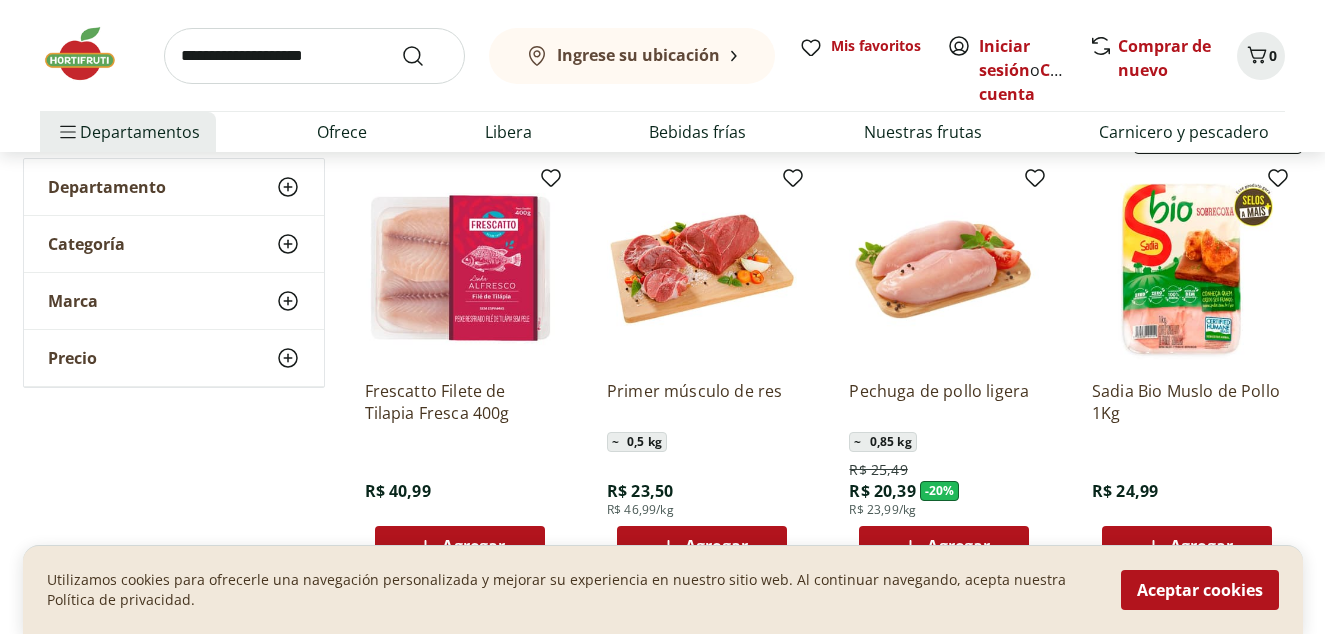 scroll, scrollTop: 200, scrollLeft: 0, axis: vertical 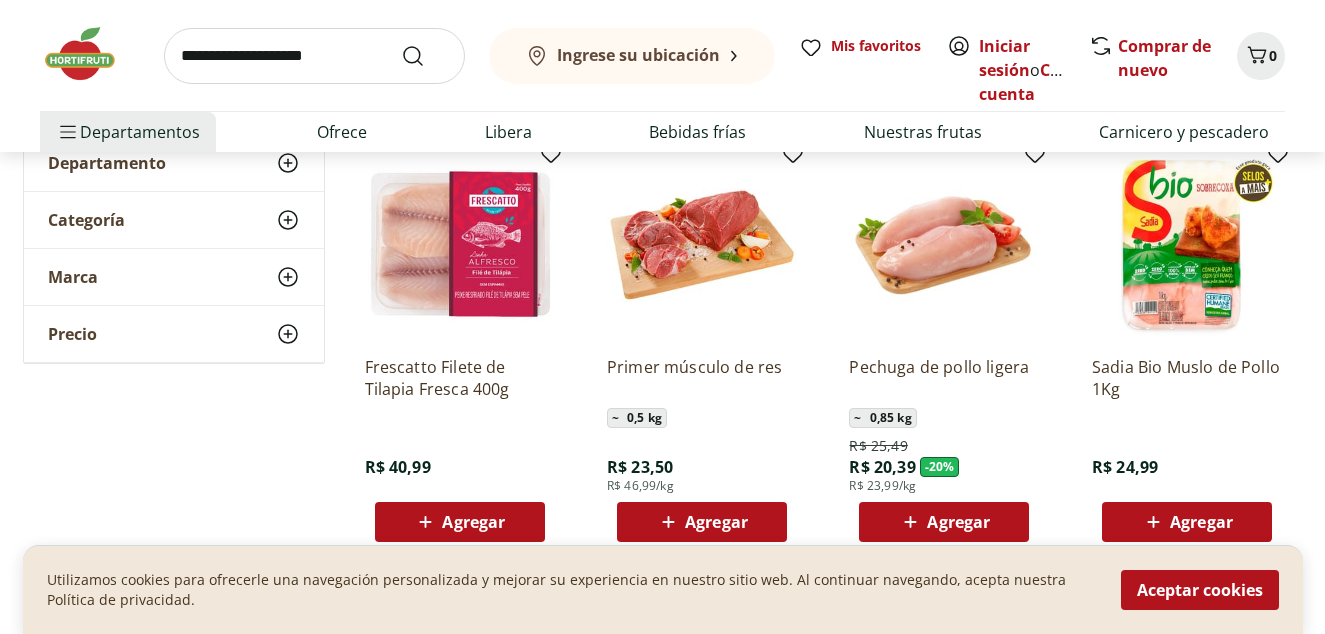click on "Categoría" at bounding box center (86, 220) 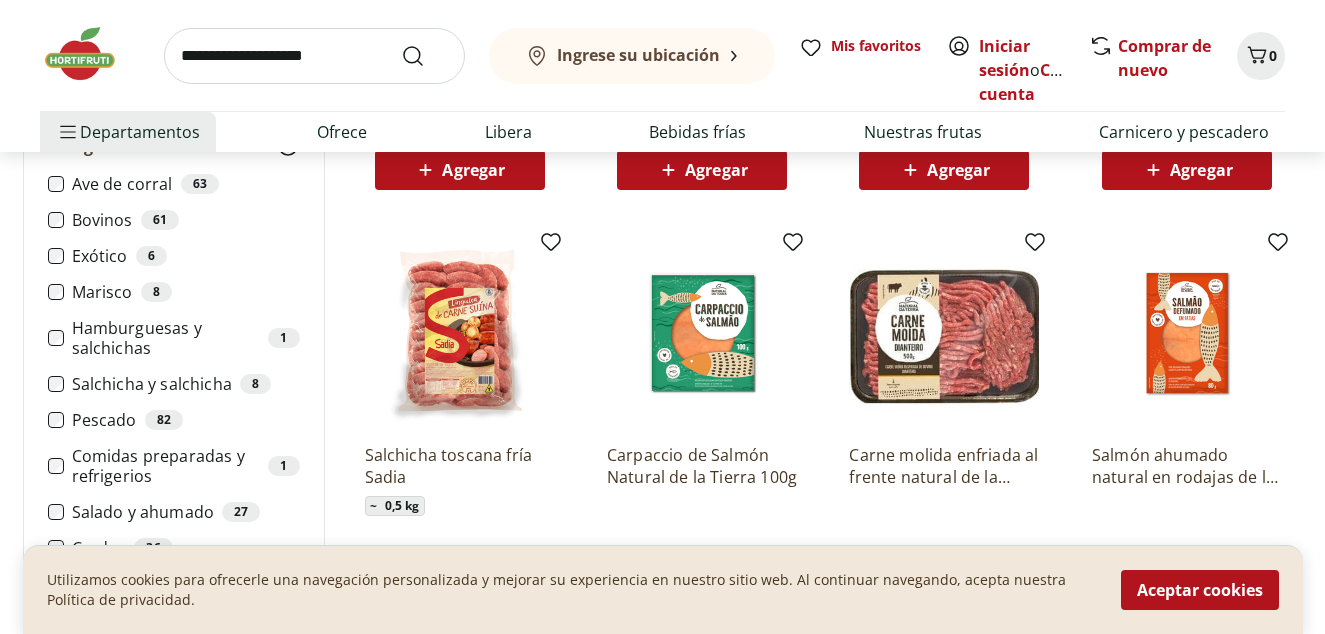 scroll, scrollTop: 1000, scrollLeft: 0, axis: vertical 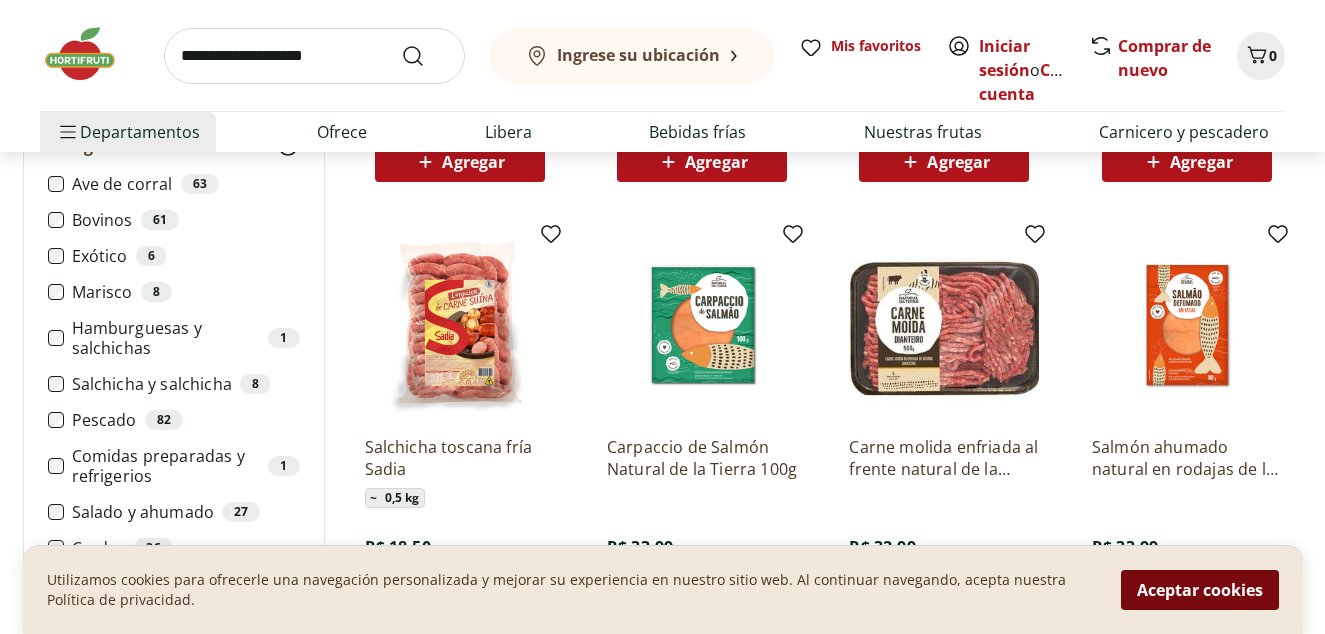 click on "Aceptar cookies" at bounding box center [1200, 590] 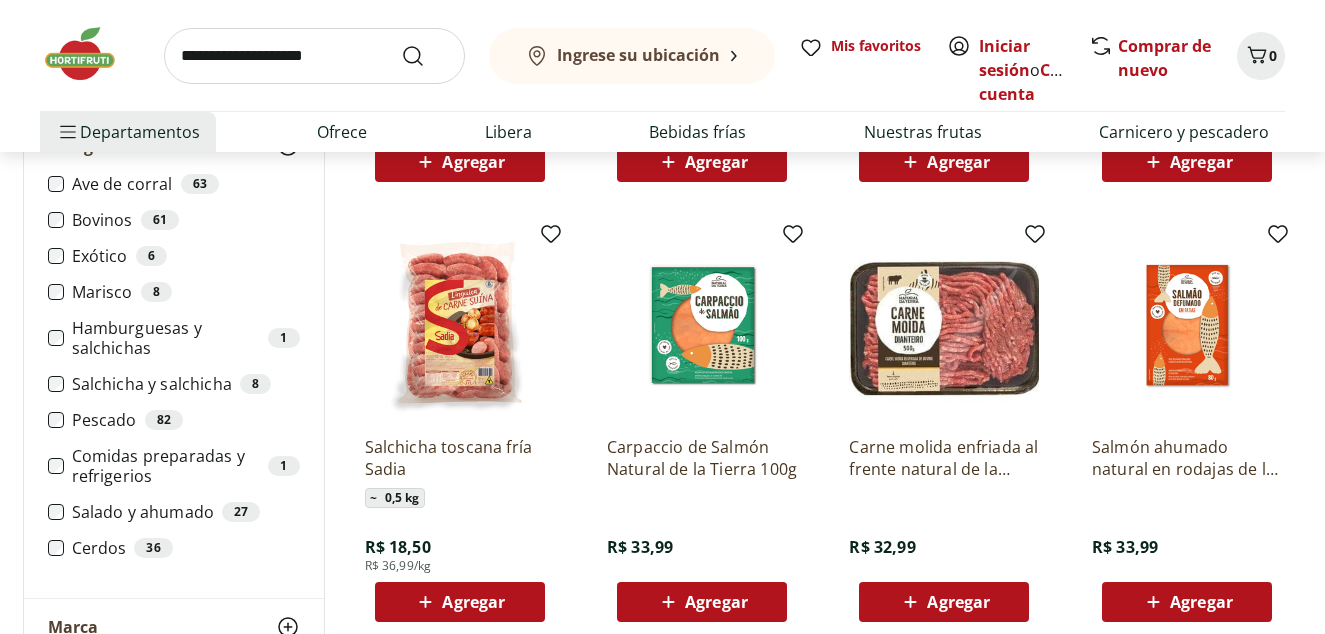 click on "Ave de corral" at bounding box center (122, 184) 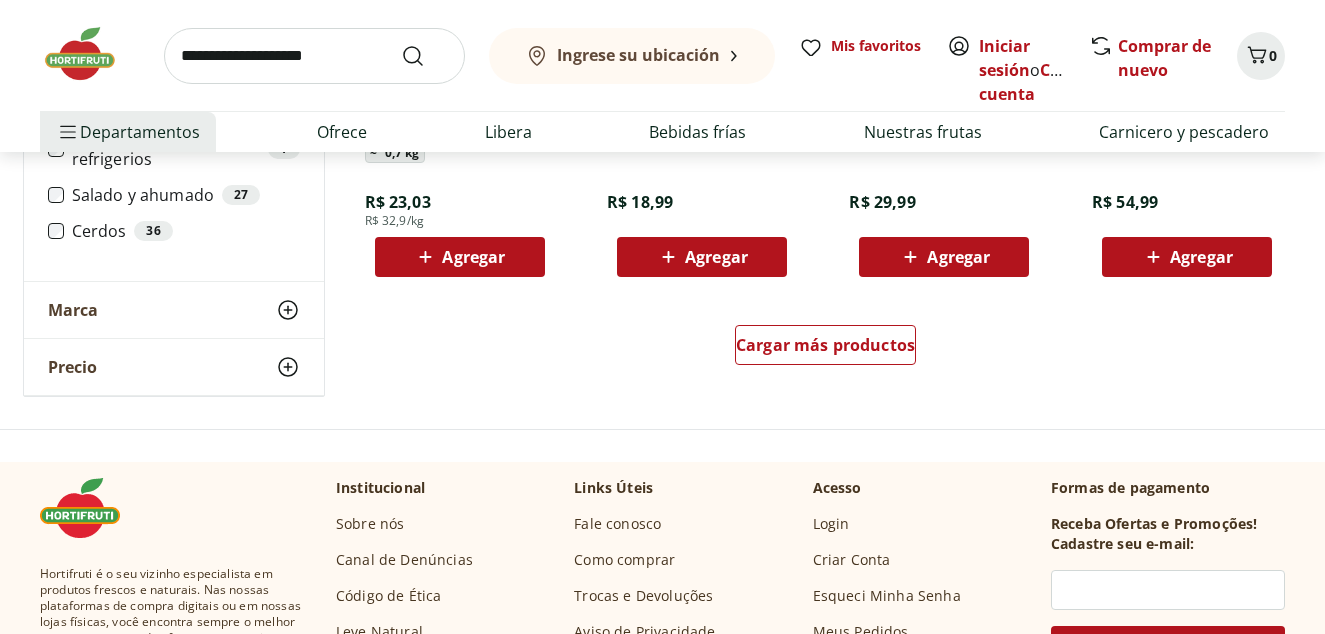 scroll, scrollTop: 1400, scrollLeft: 0, axis: vertical 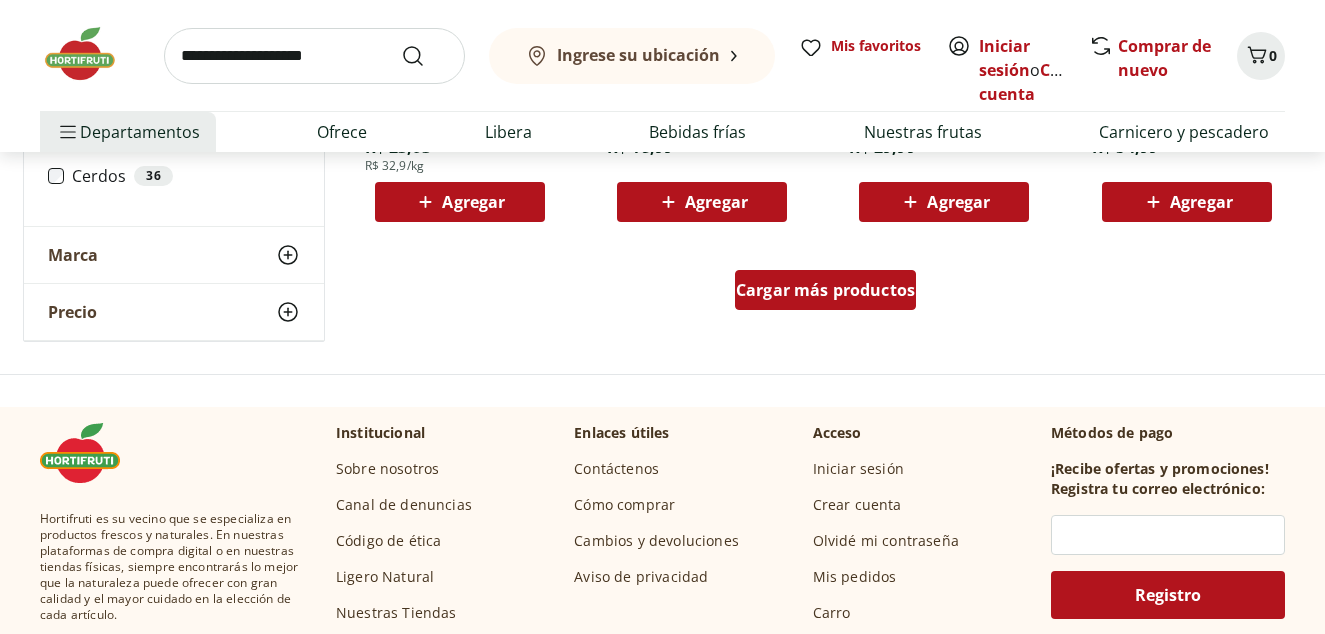 click on "Cargar más productos" at bounding box center (825, 290) 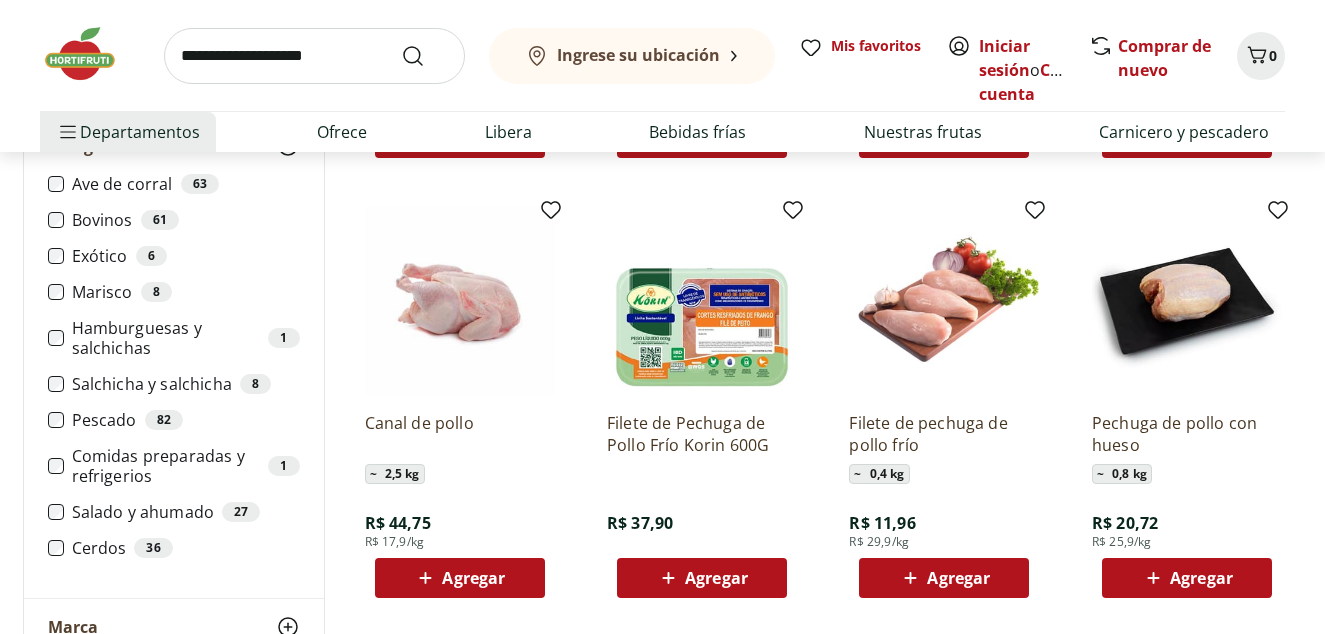 scroll, scrollTop: 2500, scrollLeft: 0, axis: vertical 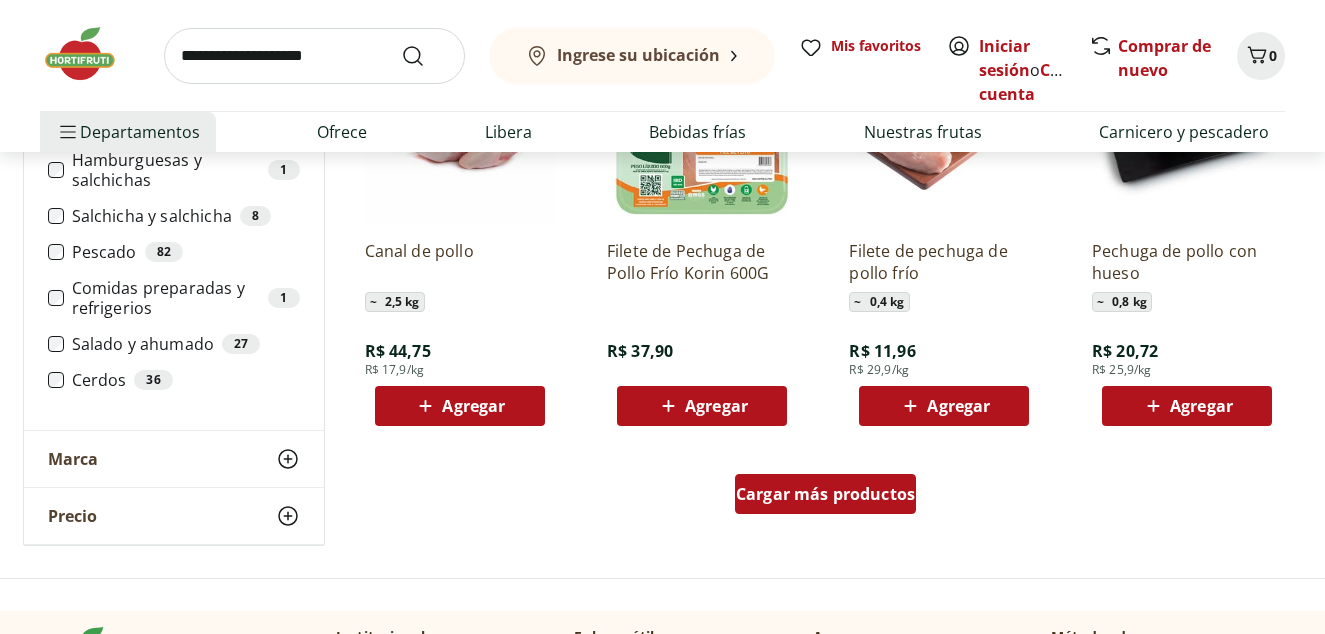 click on "Cargar más productos" at bounding box center (825, 494) 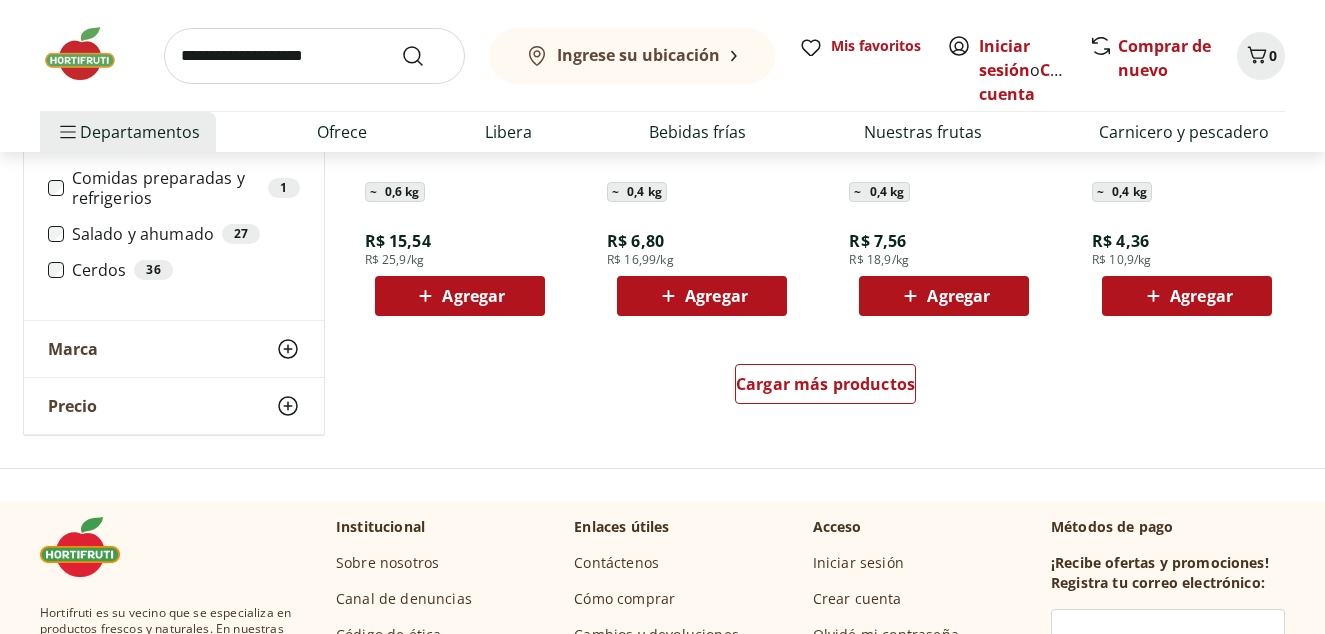 scroll, scrollTop: 4000, scrollLeft: 0, axis: vertical 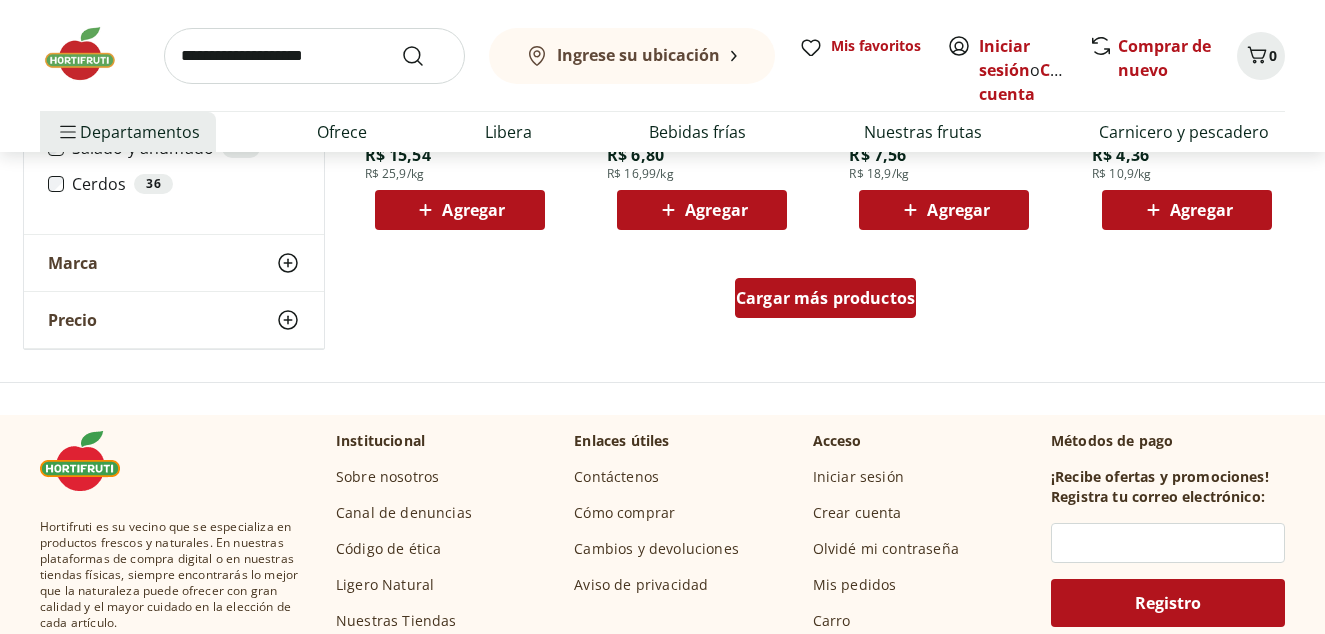 click on "Cargar más productos" at bounding box center [825, 298] 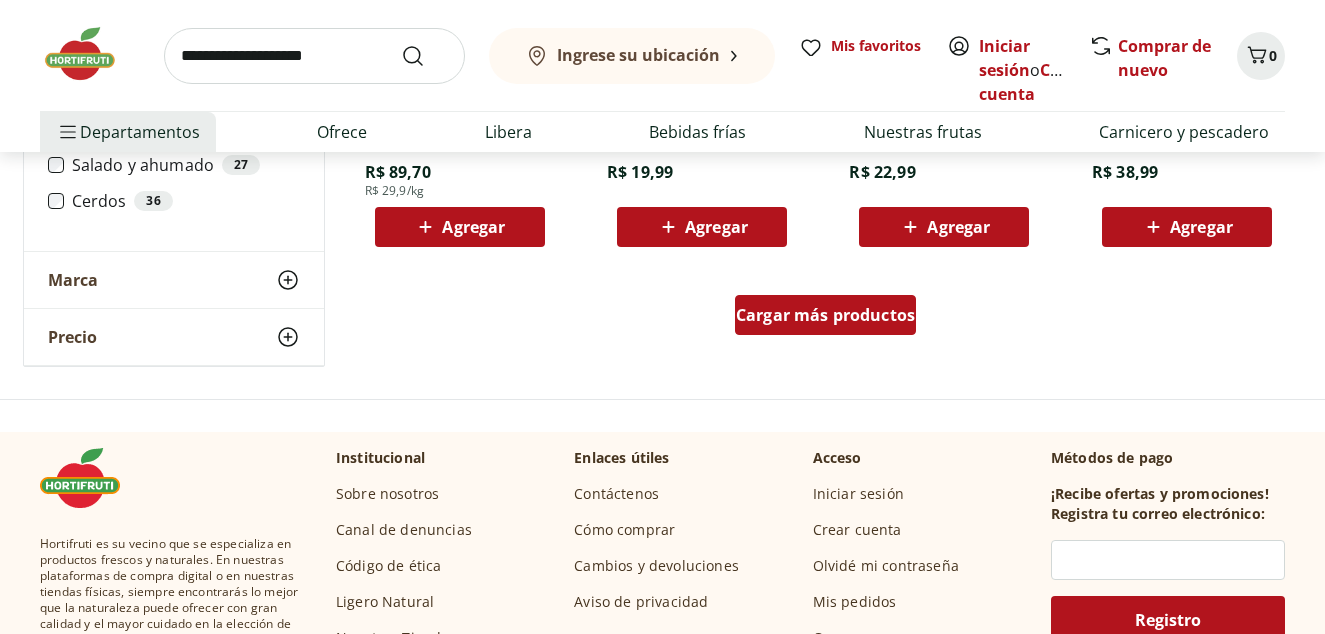 scroll, scrollTop: 5300, scrollLeft: 0, axis: vertical 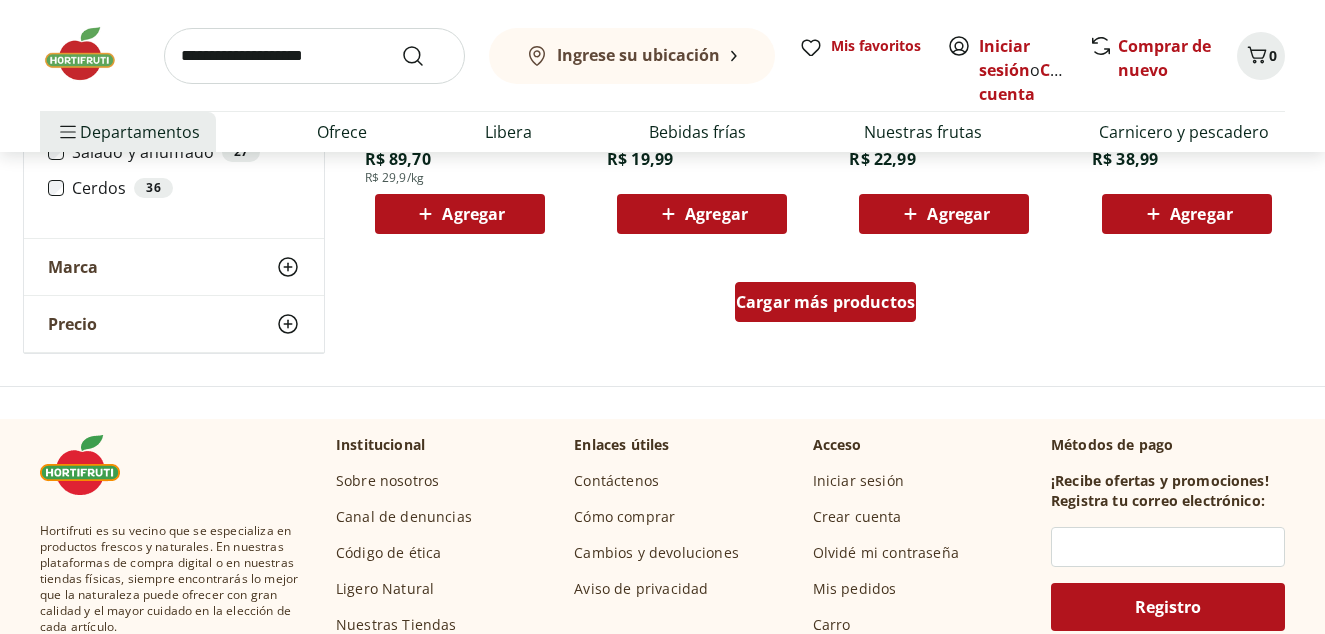click on "Cargar más productos" at bounding box center [825, 302] 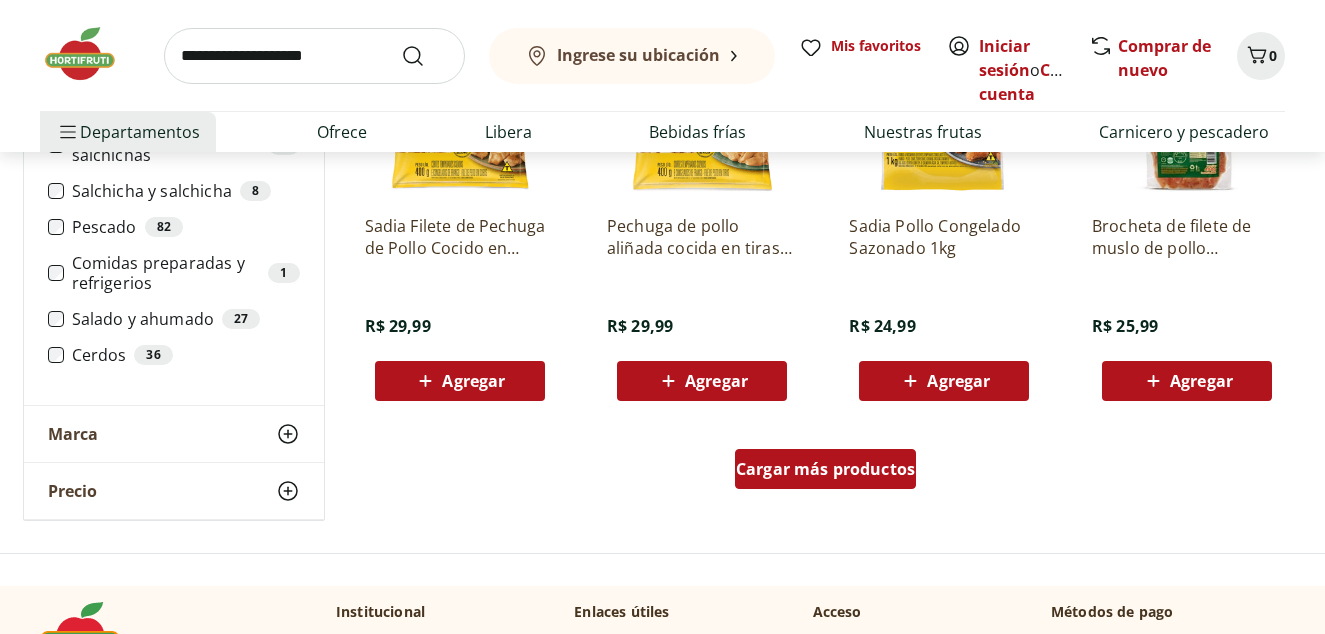 scroll, scrollTop: 6500, scrollLeft: 0, axis: vertical 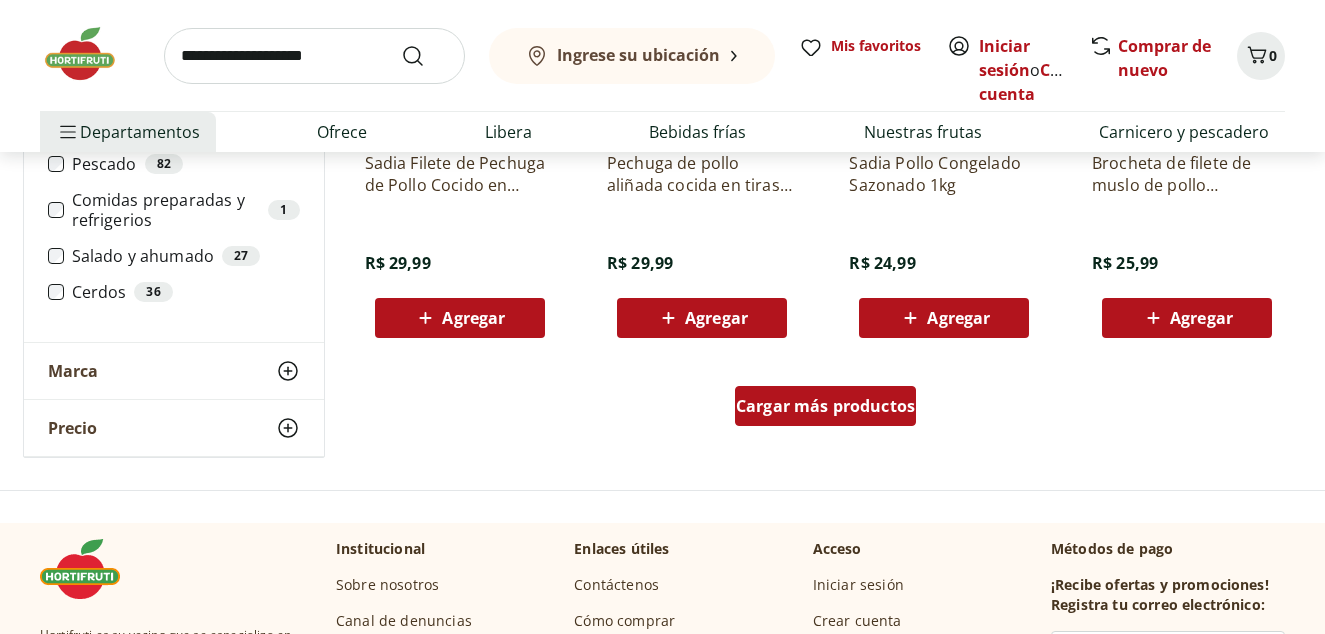 click on "Cargar más productos" at bounding box center (825, 406) 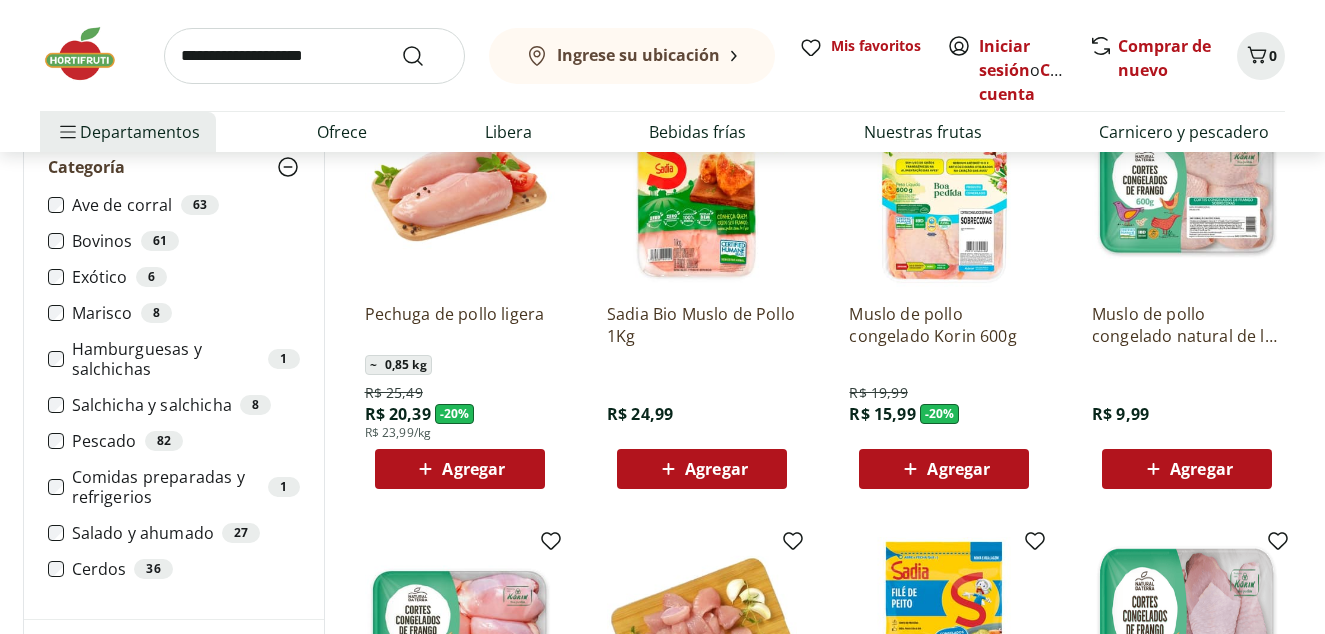 scroll, scrollTop: 300, scrollLeft: 0, axis: vertical 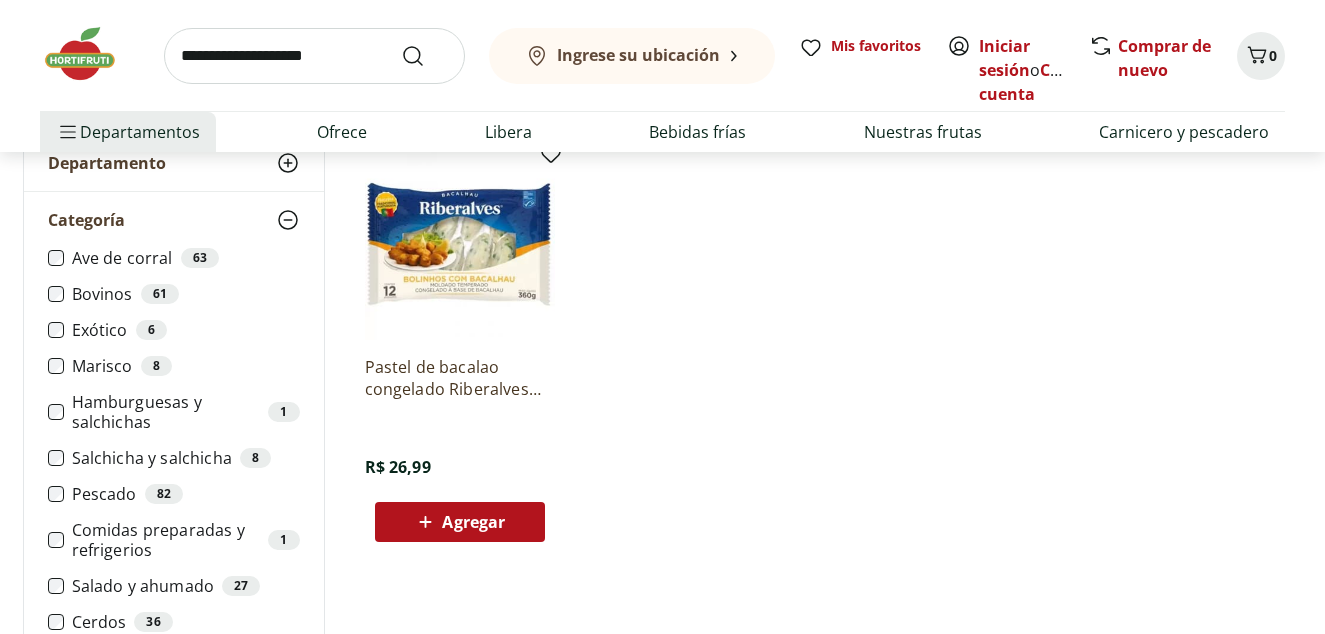 click at bounding box center [460, 245] 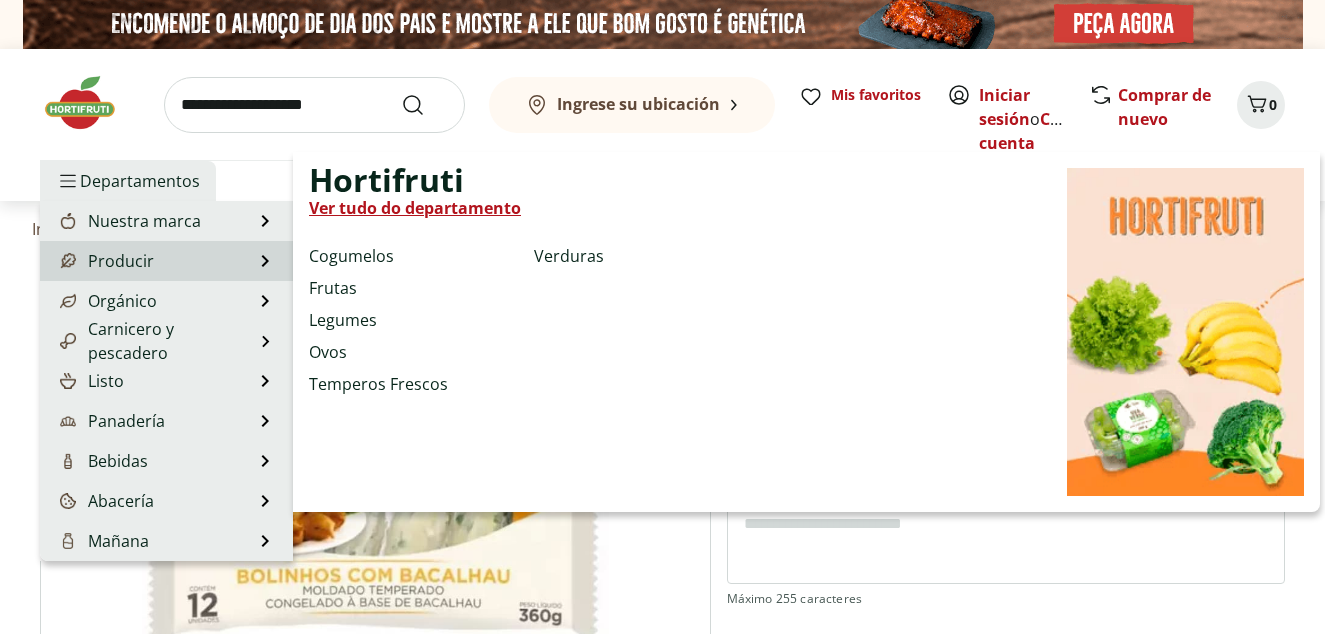 scroll, scrollTop: 0, scrollLeft: 0, axis: both 